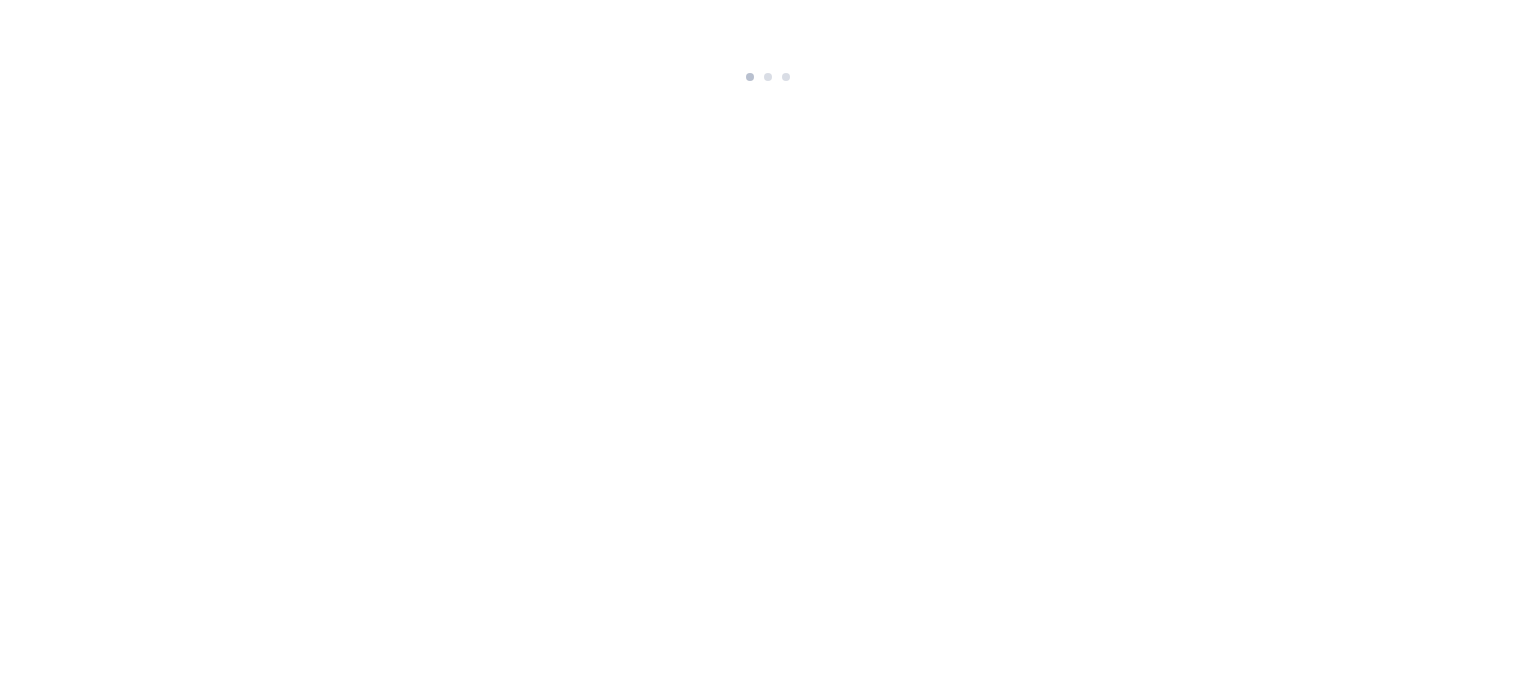 scroll, scrollTop: 0, scrollLeft: 0, axis: both 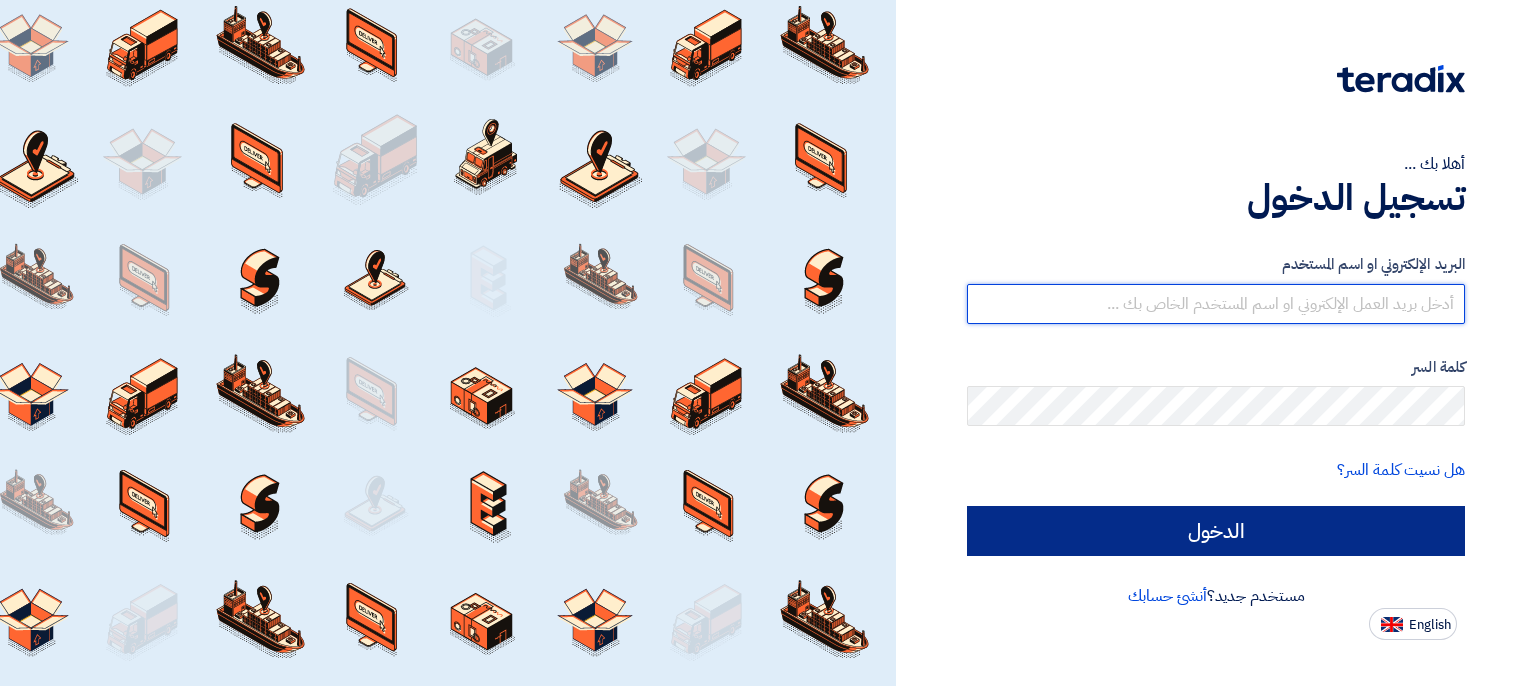 type on "[EMAIL]" 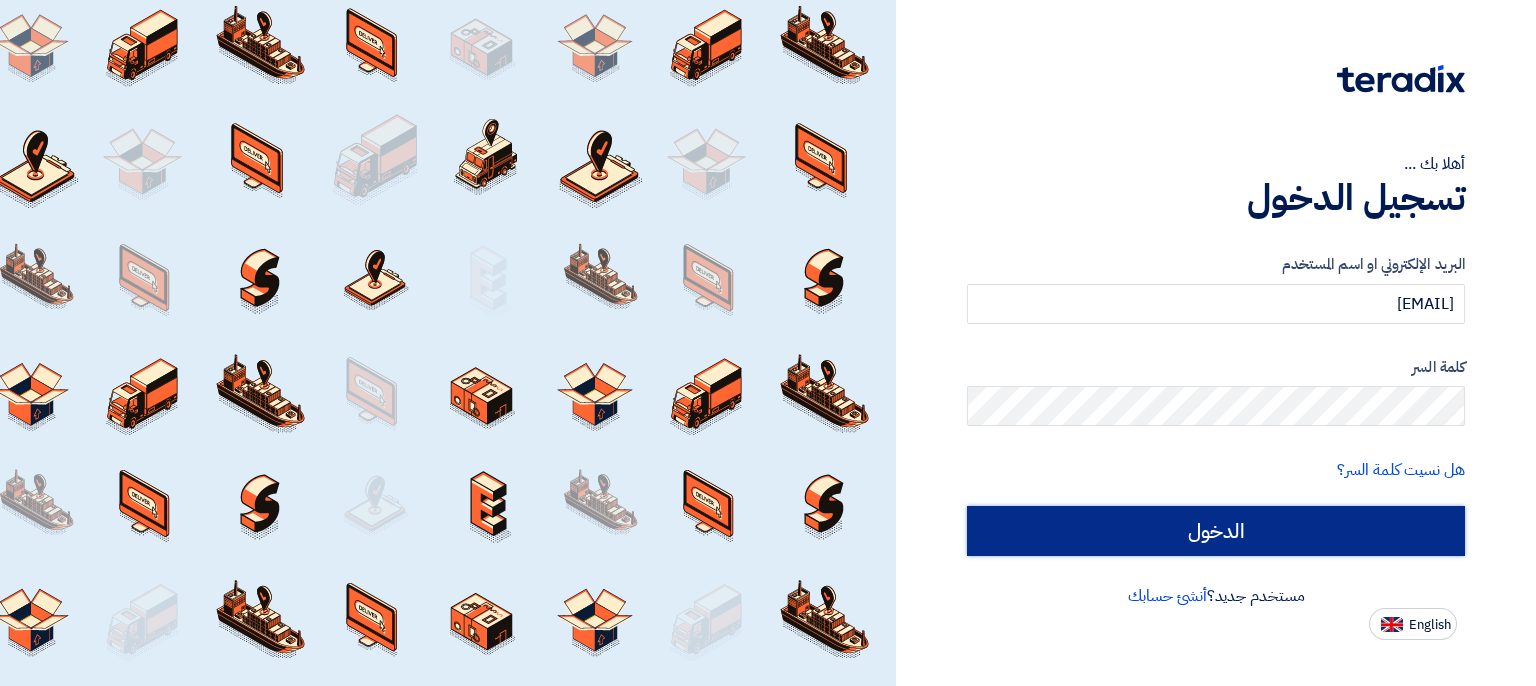 click on "الدخول" 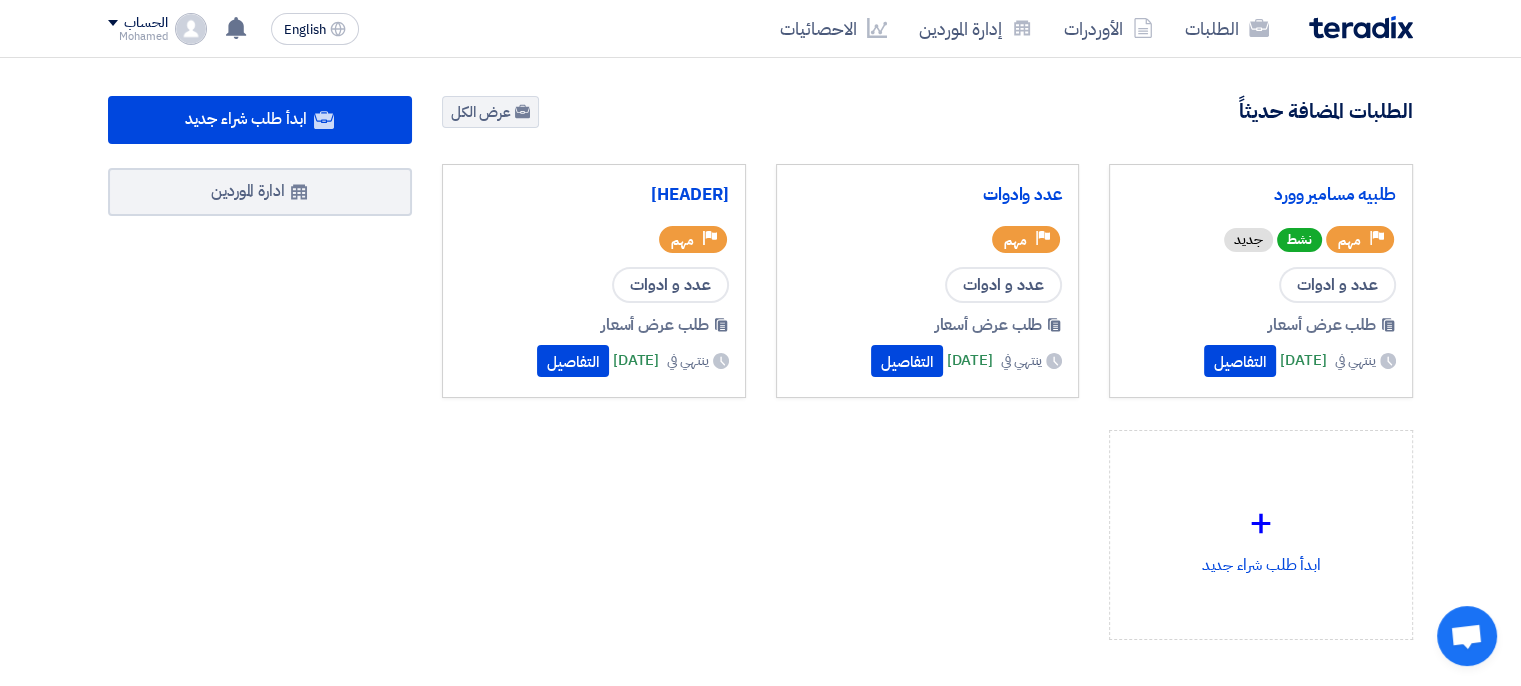 scroll, scrollTop: 0, scrollLeft: 0, axis: both 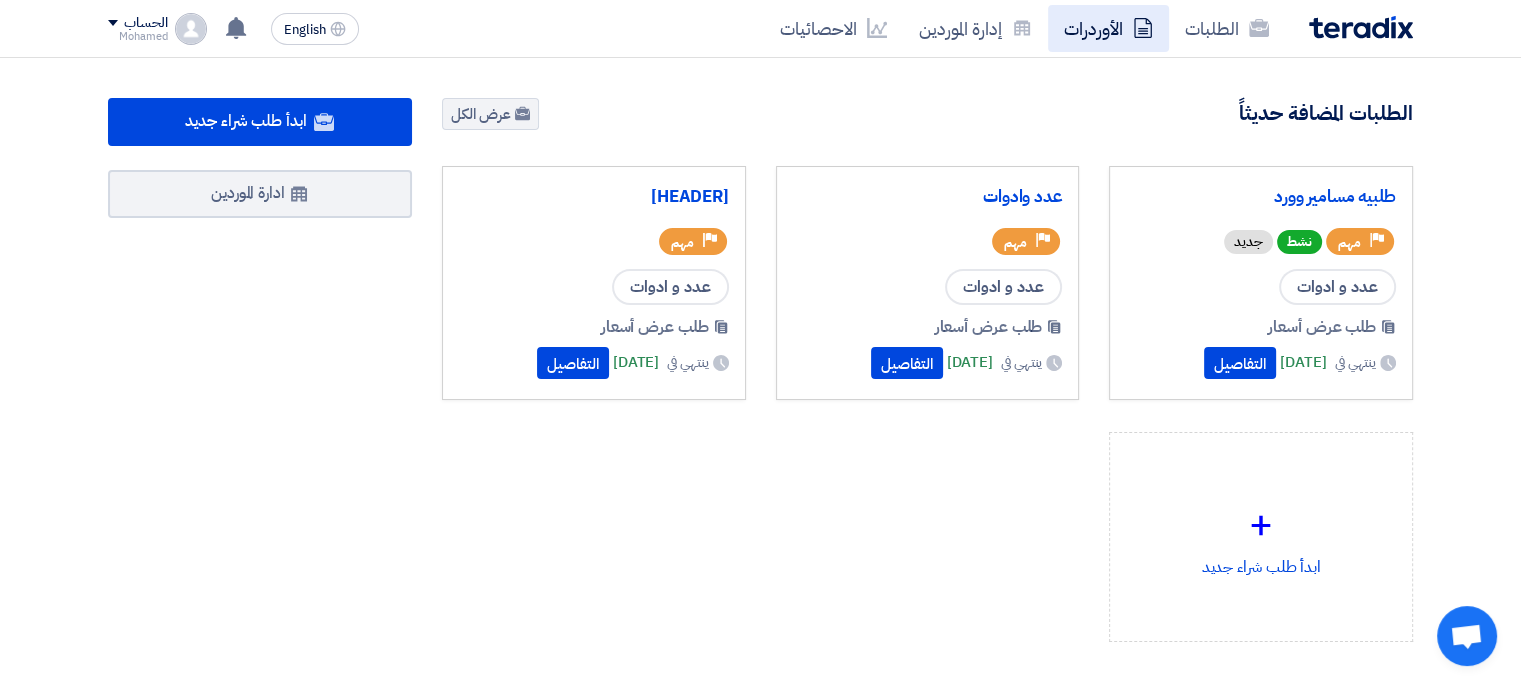 click on "الأوردرات" 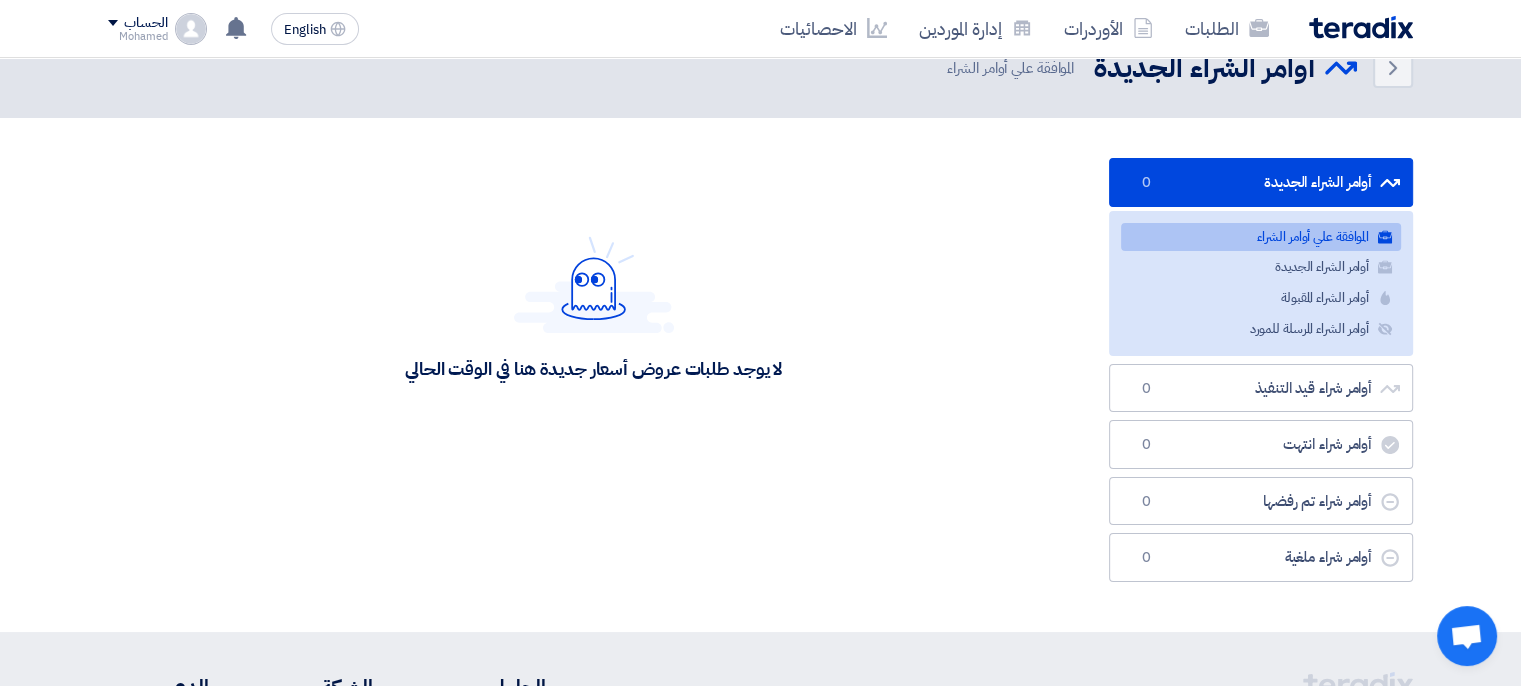 scroll, scrollTop: 0, scrollLeft: 0, axis: both 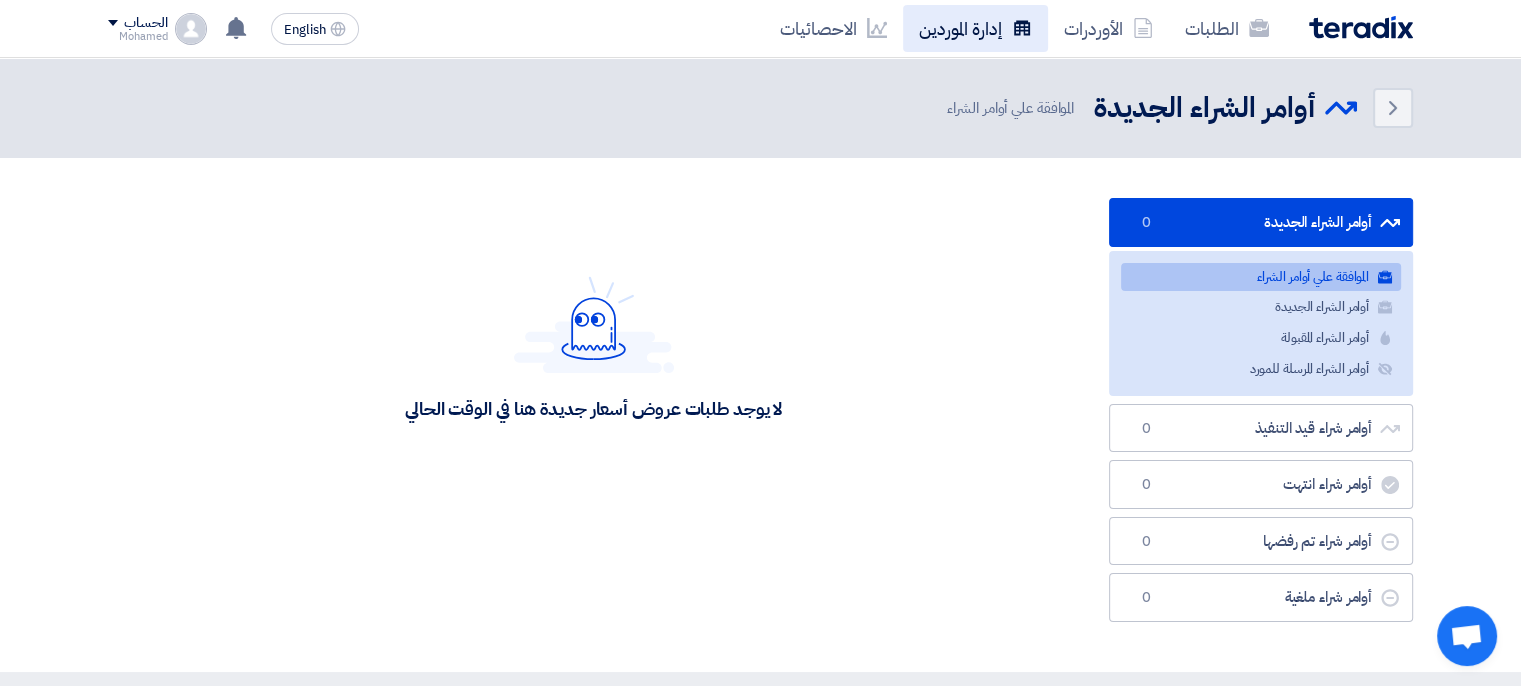click on "إدارة الموردين" 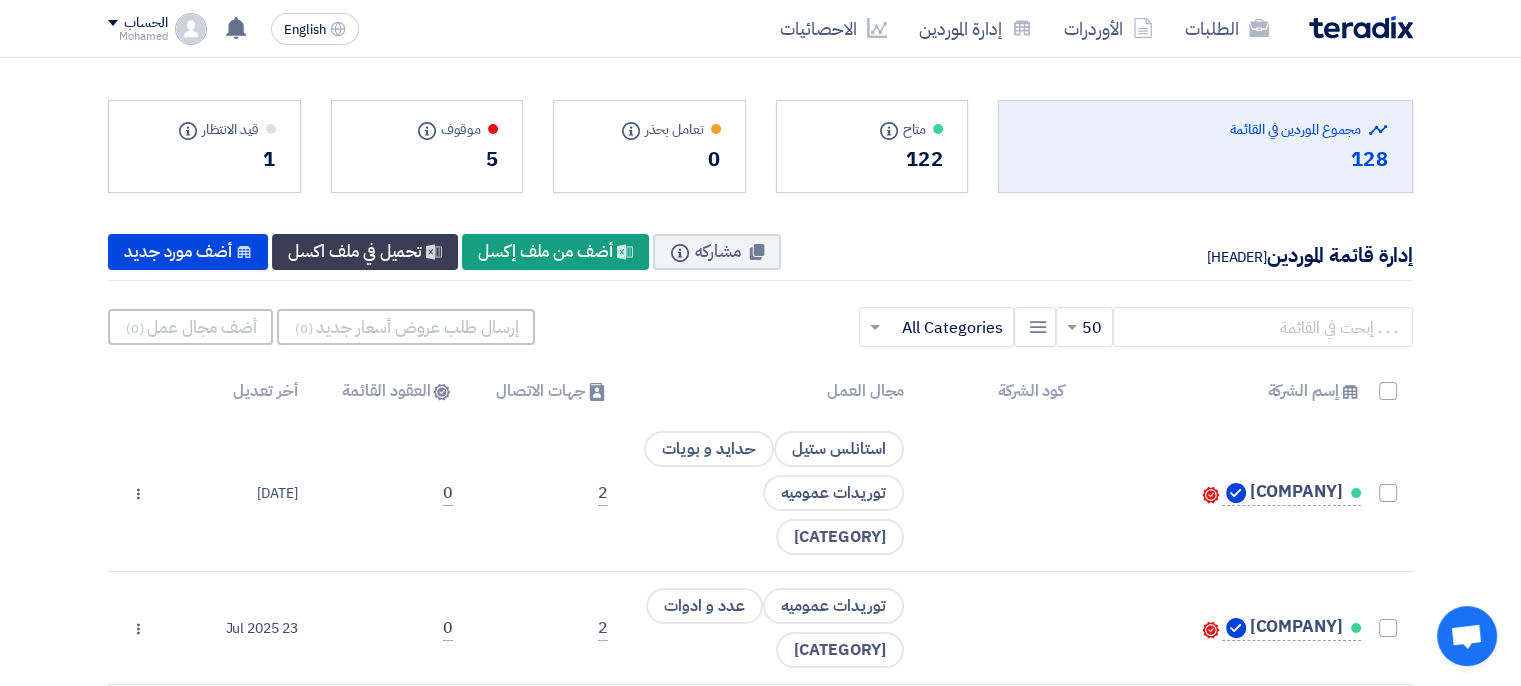 scroll, scrollTop: 0, scrollLeft: 0, axis: both 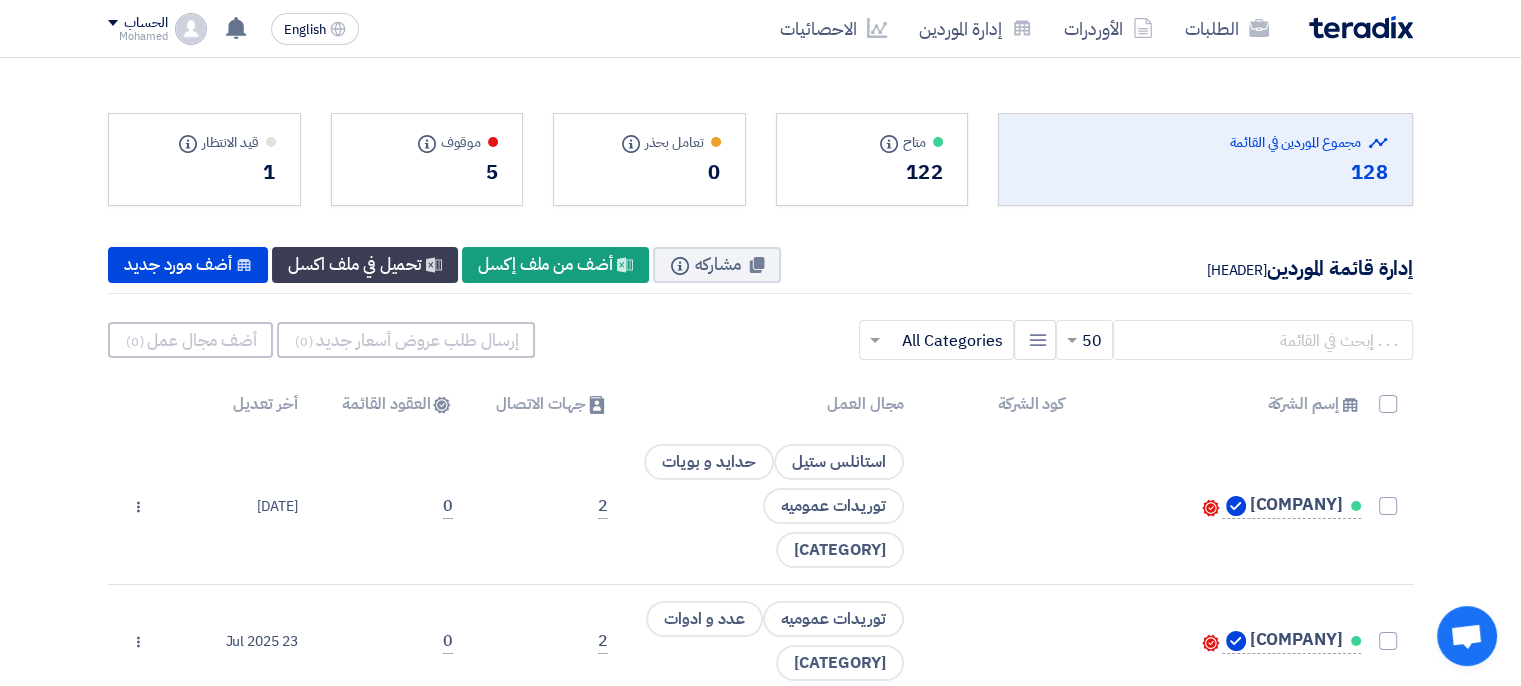 click on "5" 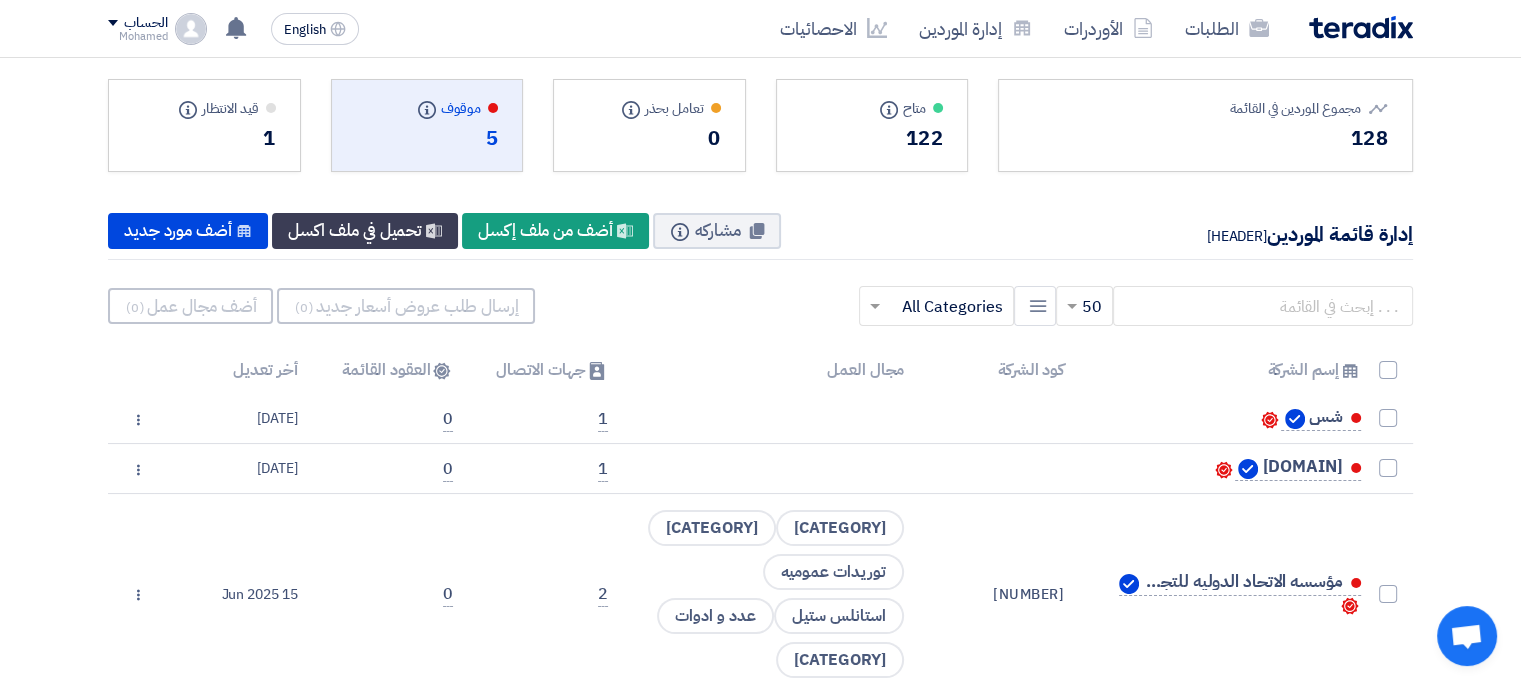 scroll, scrollTop: 0, scrollLeft: 0, axis: both 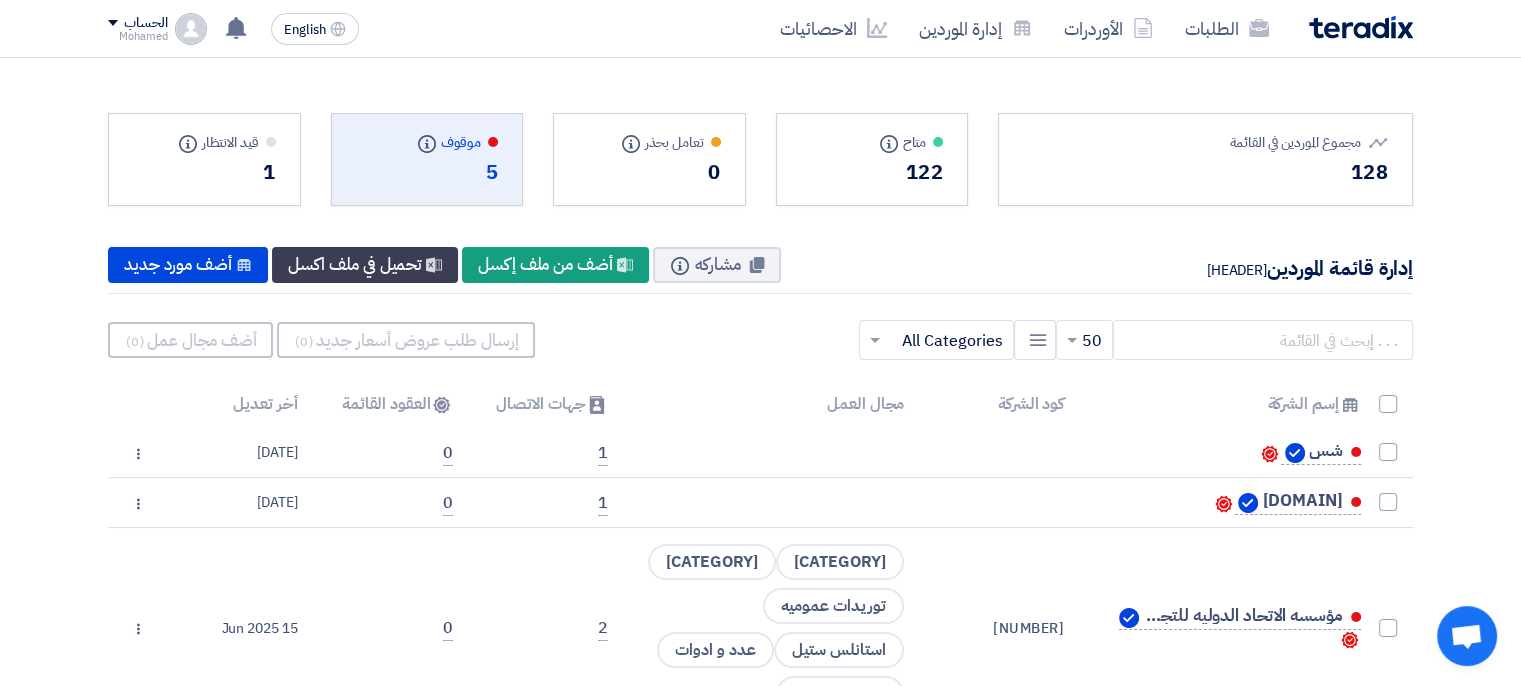 click on "قيد الانتظار
Info" 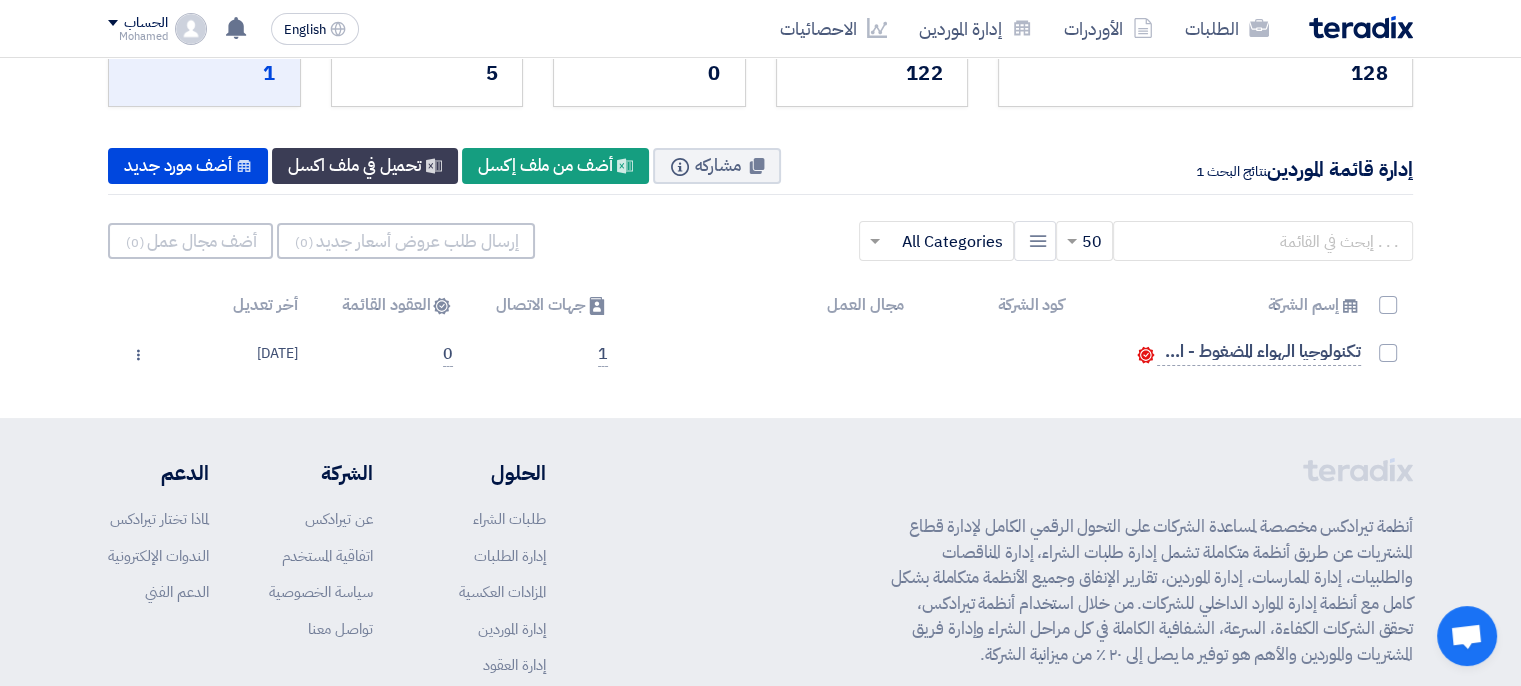 scroll, scrollTop: 0, scrollLeft: 0, axis: both 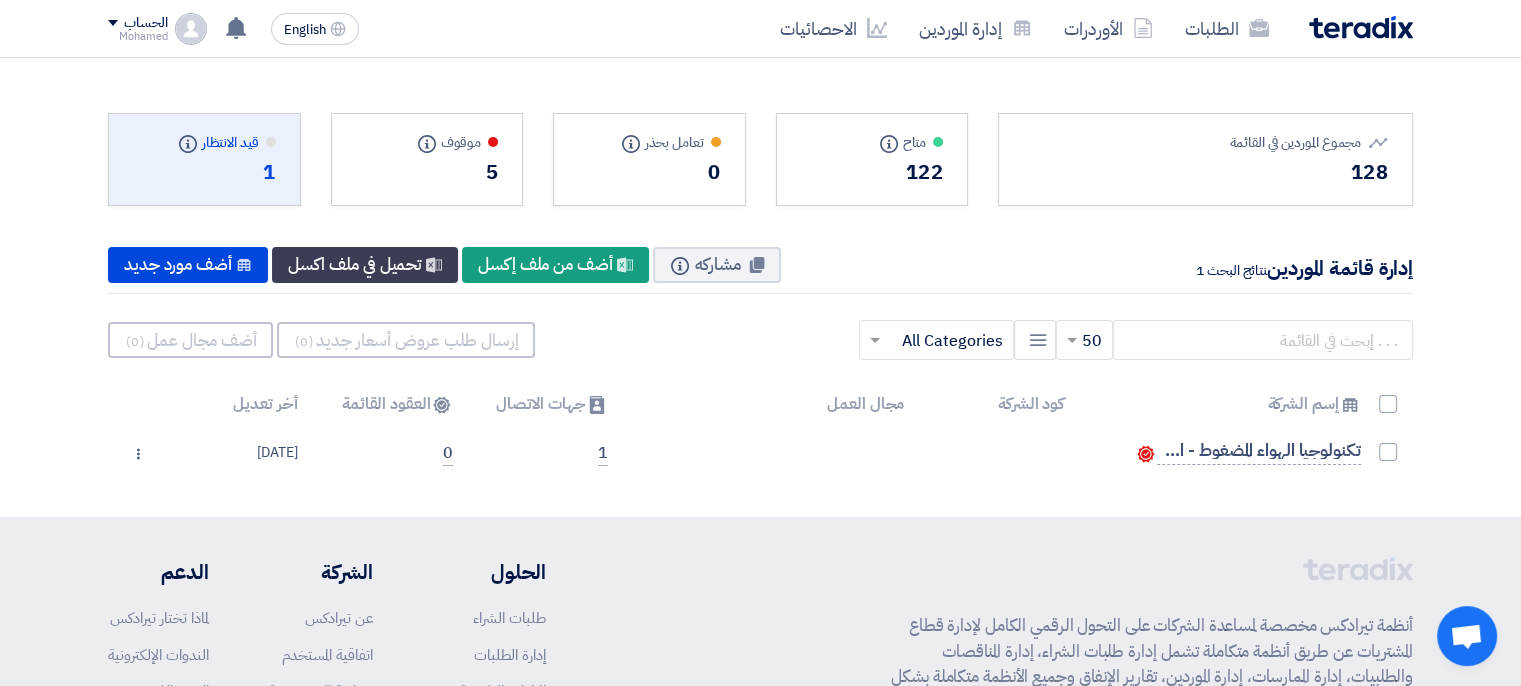 click on "122" 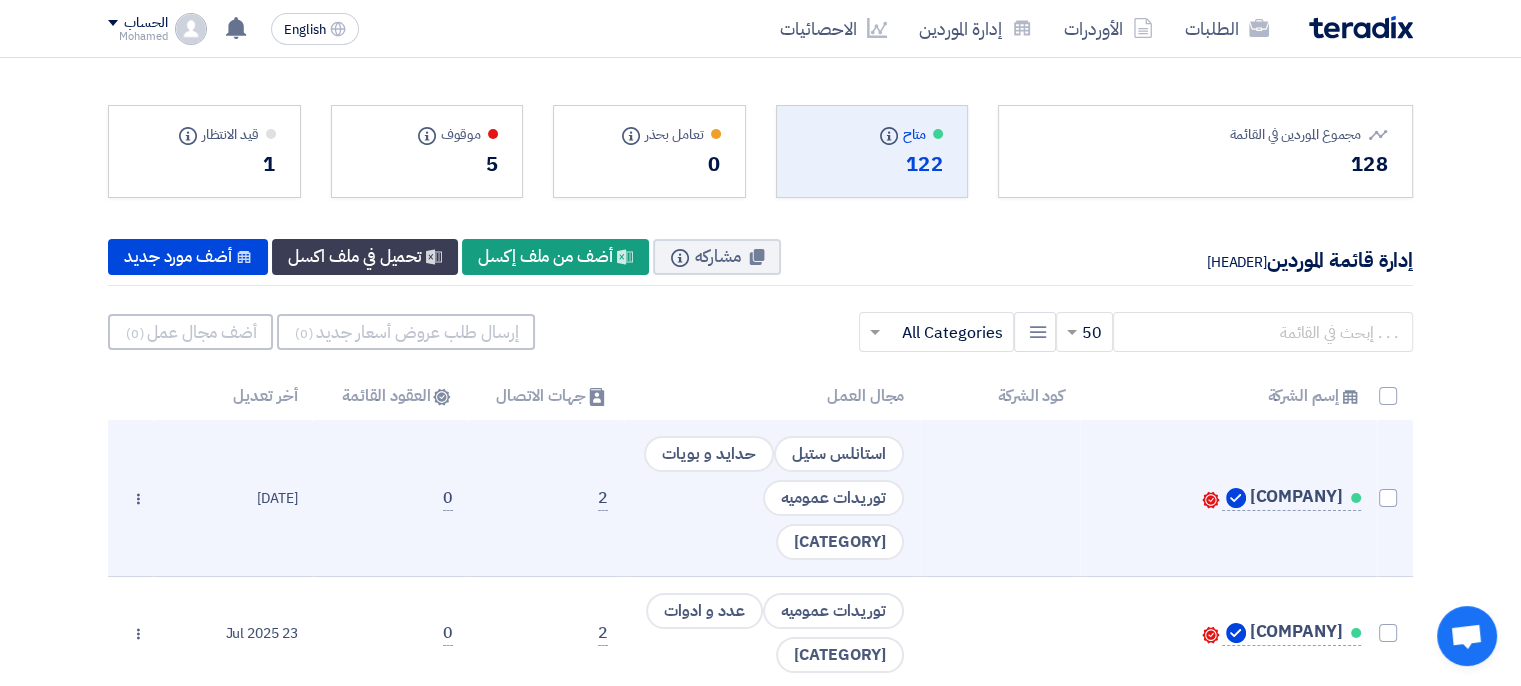 scroll, scrollTop: 0, scrollLeft: 0, axis: both 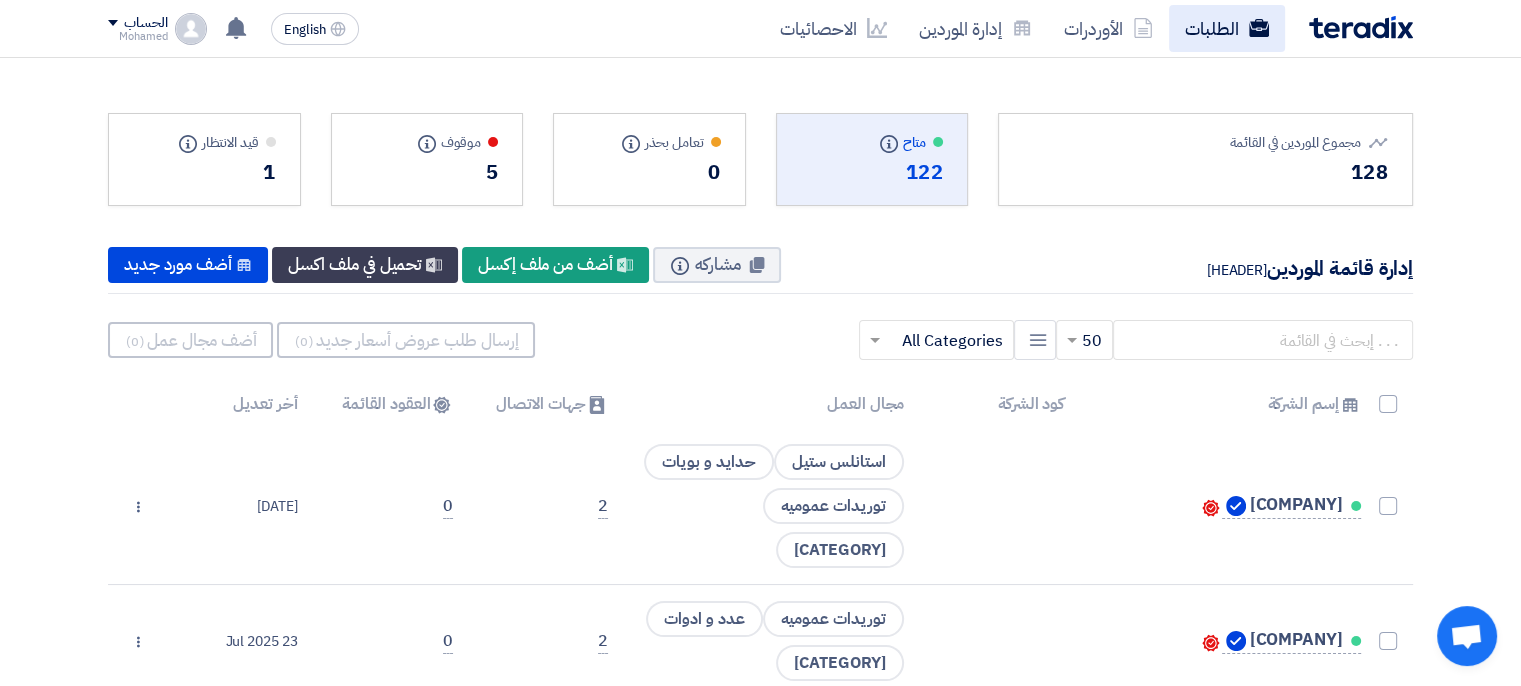 click on "الطلبات" 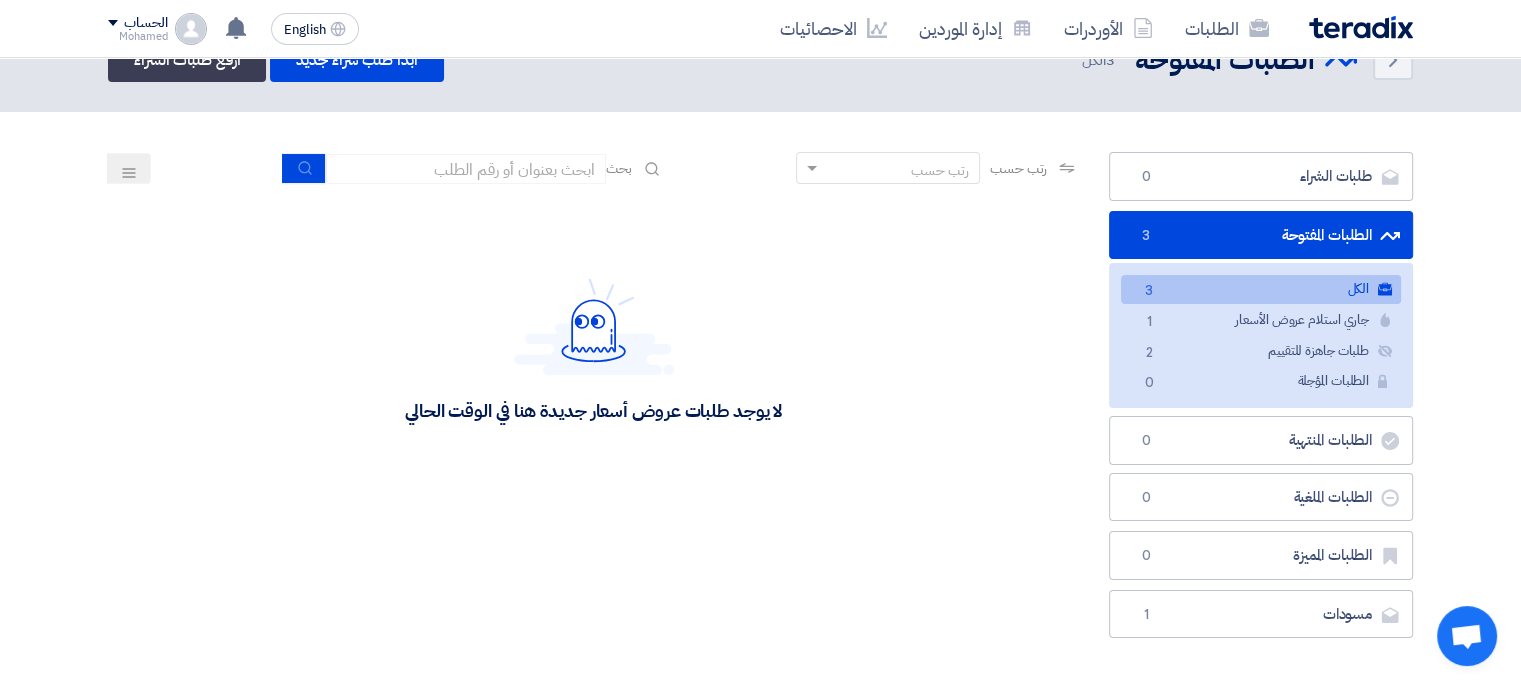 scroll, scrollTop: 0, scrollLeft: 0, axis: both 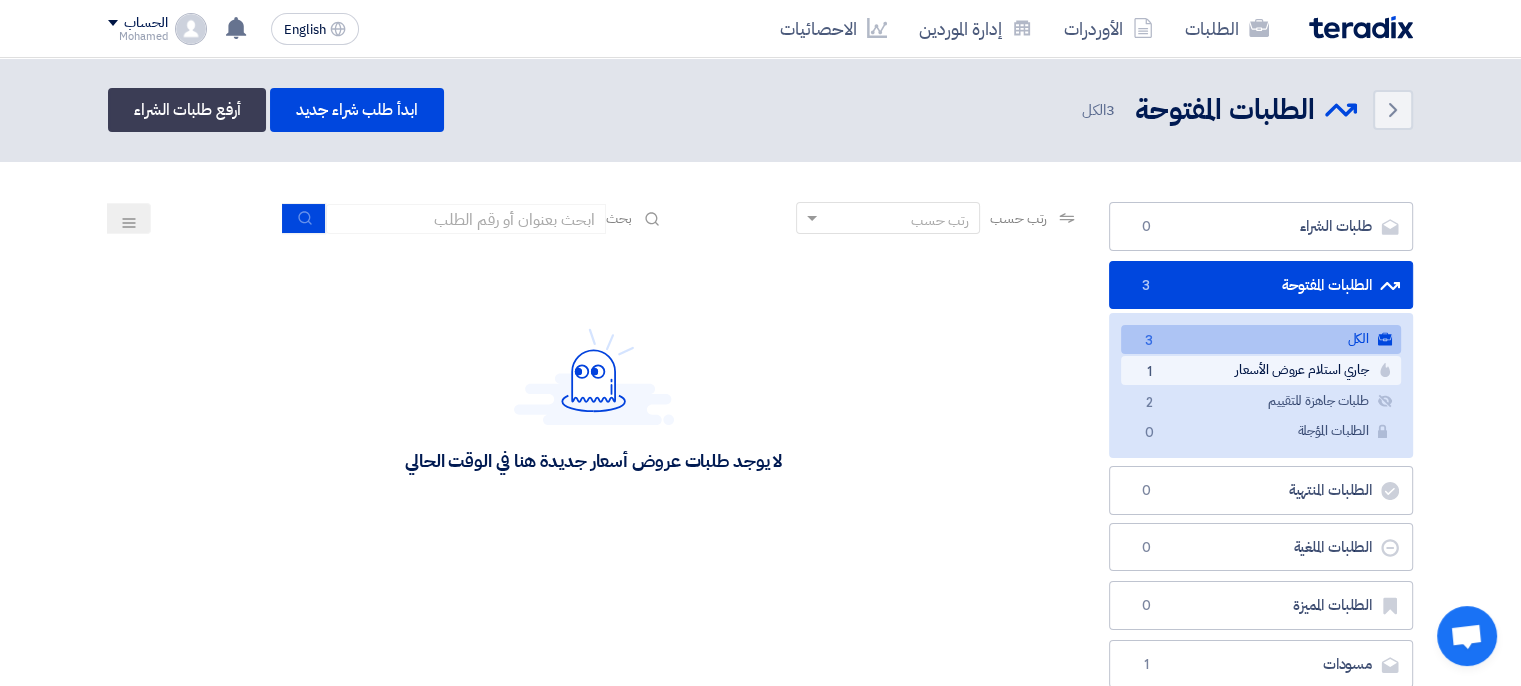 click on "جاري استلام عروض الأسعار
جاري استلام عروض الأسعار
[NUMBER]" 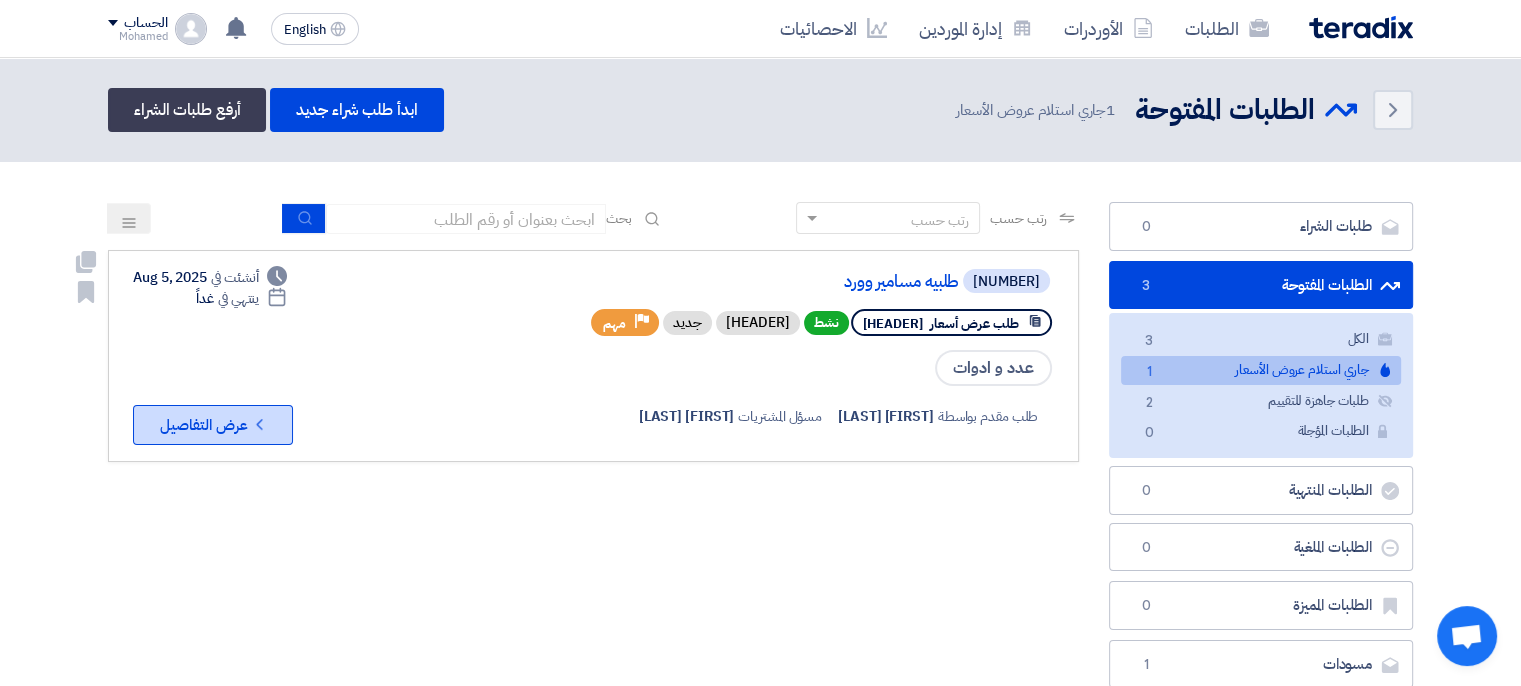 click on "Check details
عرض التفاصيل" 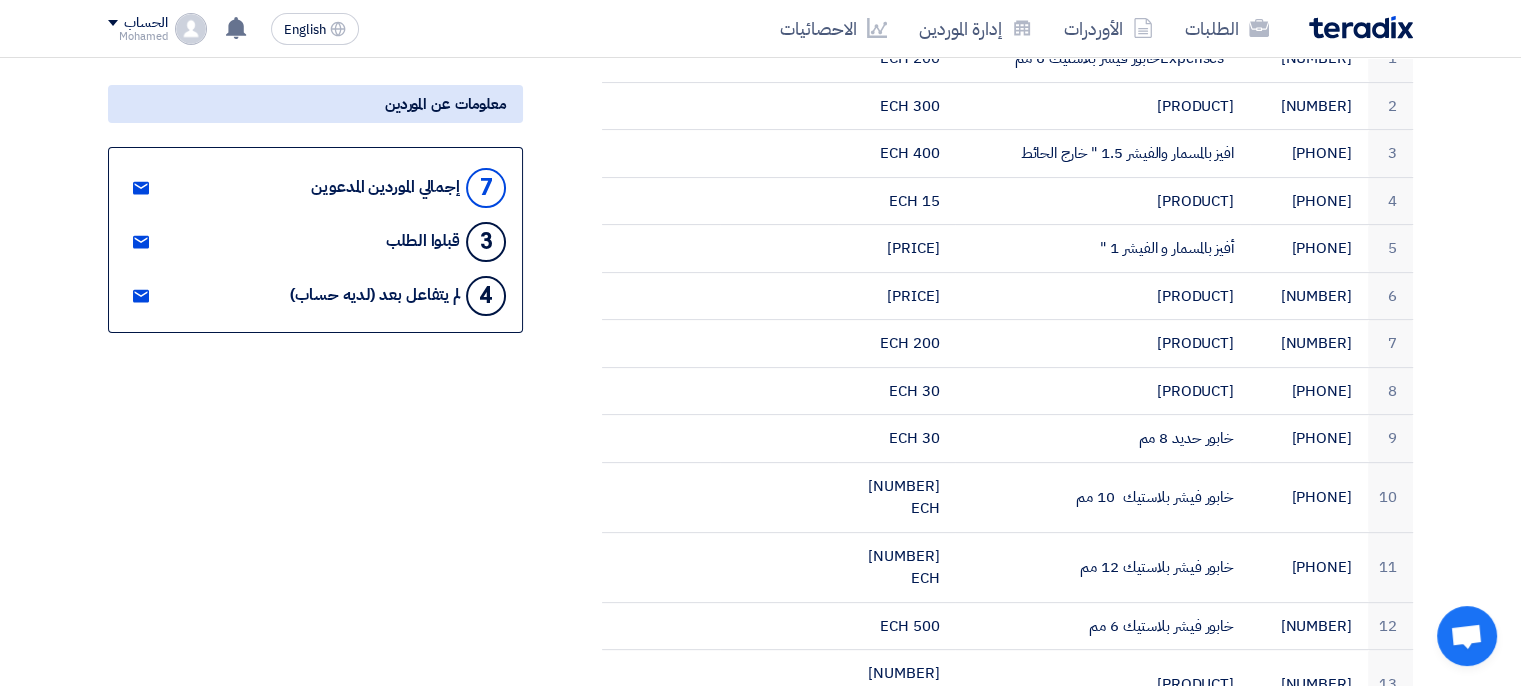 scroll, scrollTop: 300, scrollLeft: 0, axis: vertical 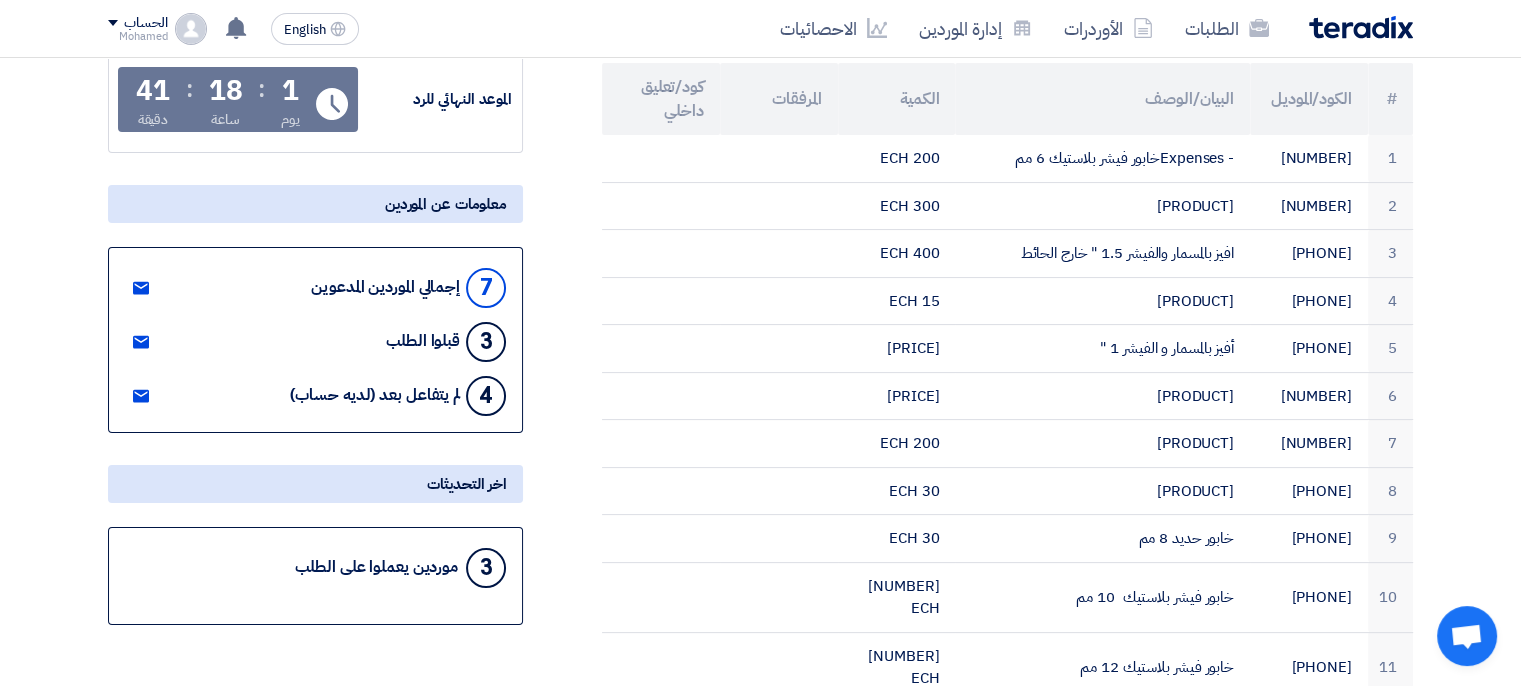 click on "3" 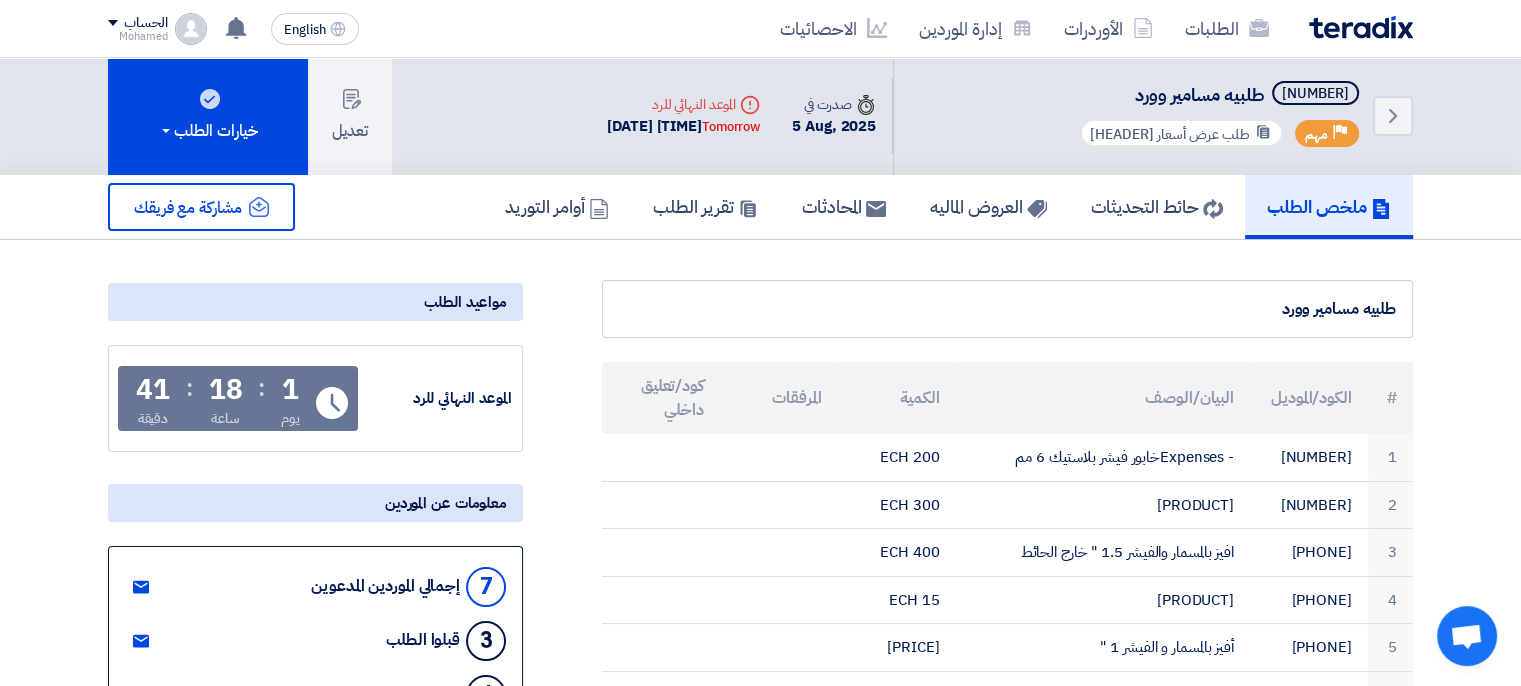 scroll, scrollTop: 600, scrollLeft: 0, axis: vertical 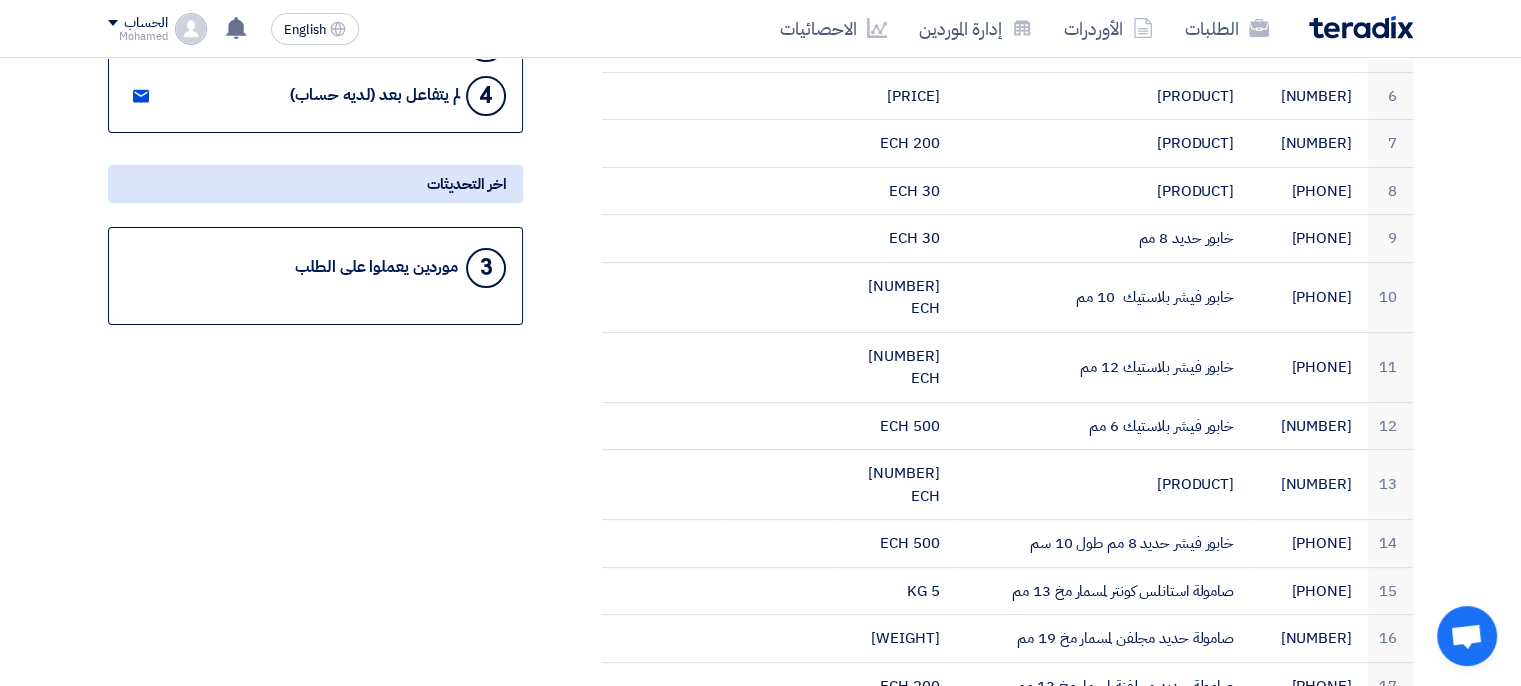 click on "3" 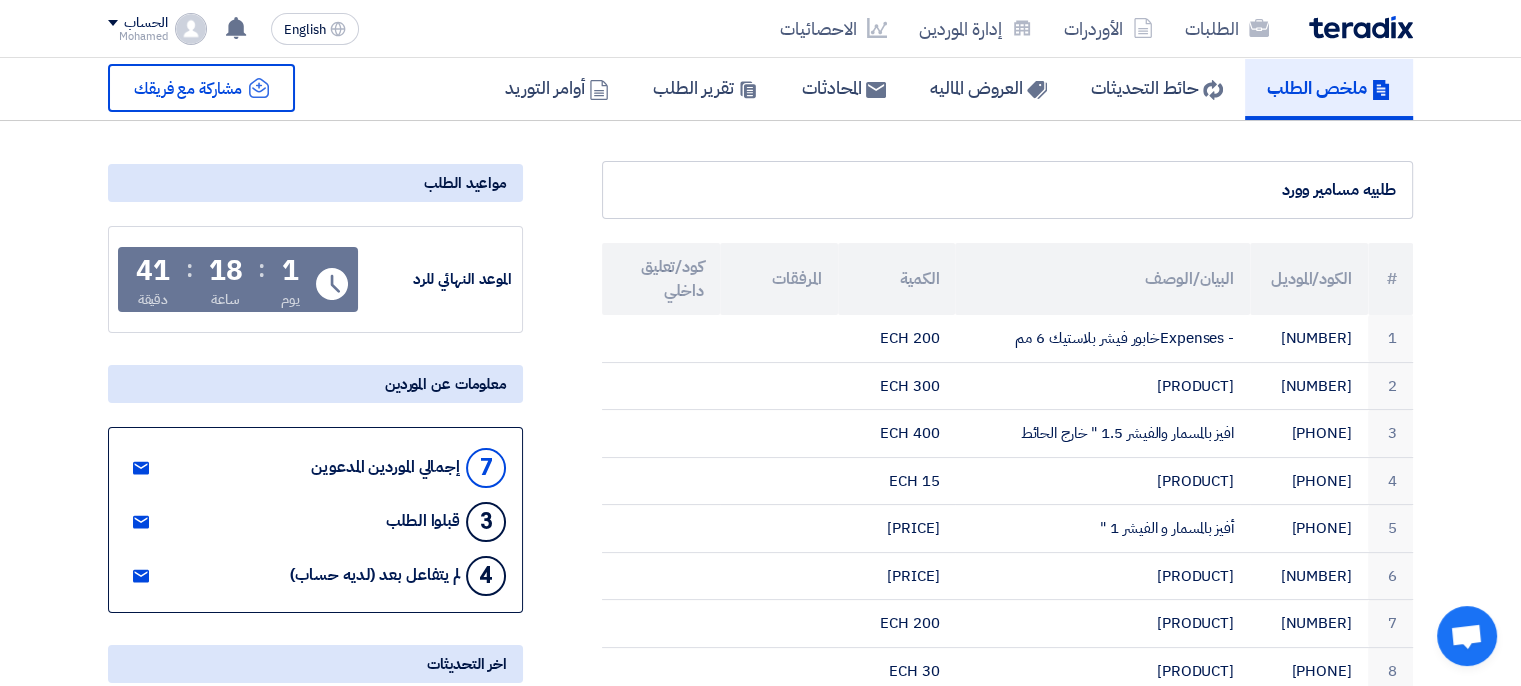 scroll, scrollTop: 0, scrollLeft: 0, axis: both 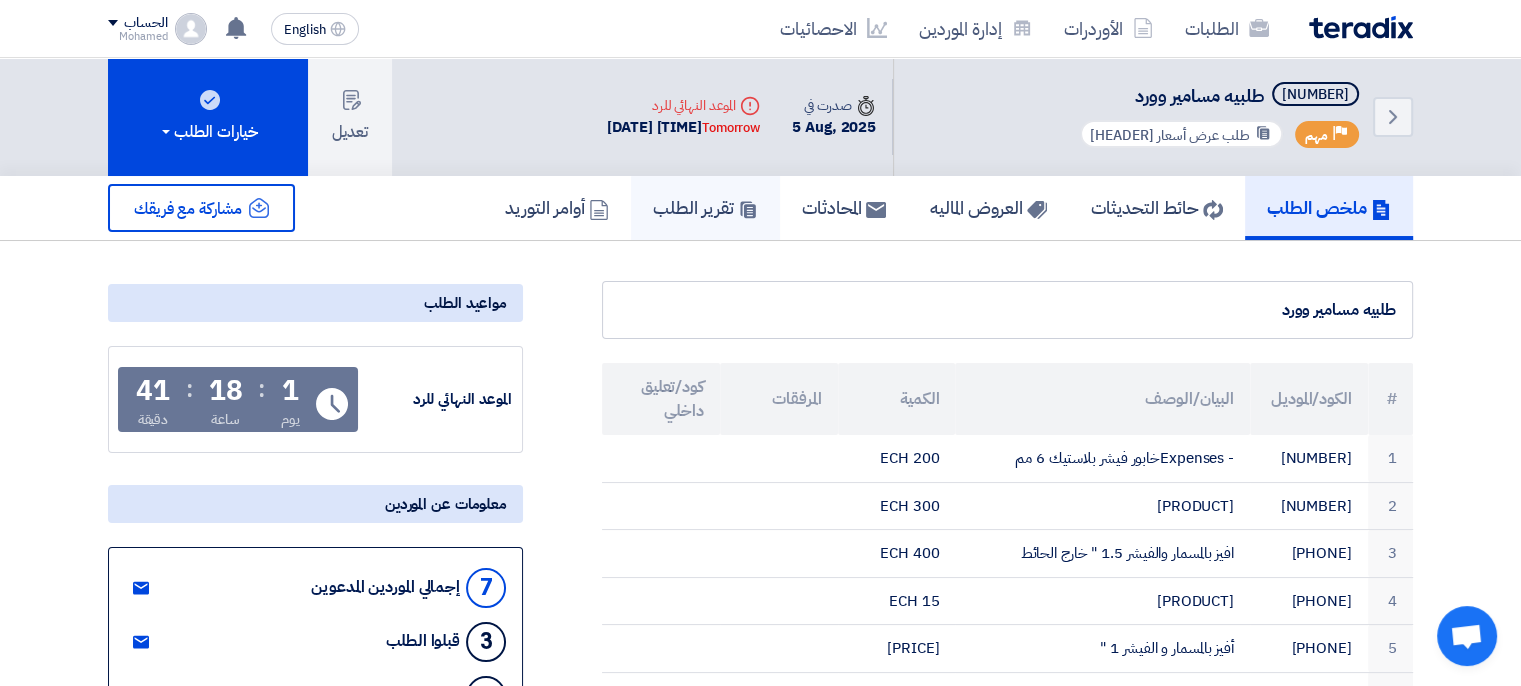 click on "تقرير الطلب" 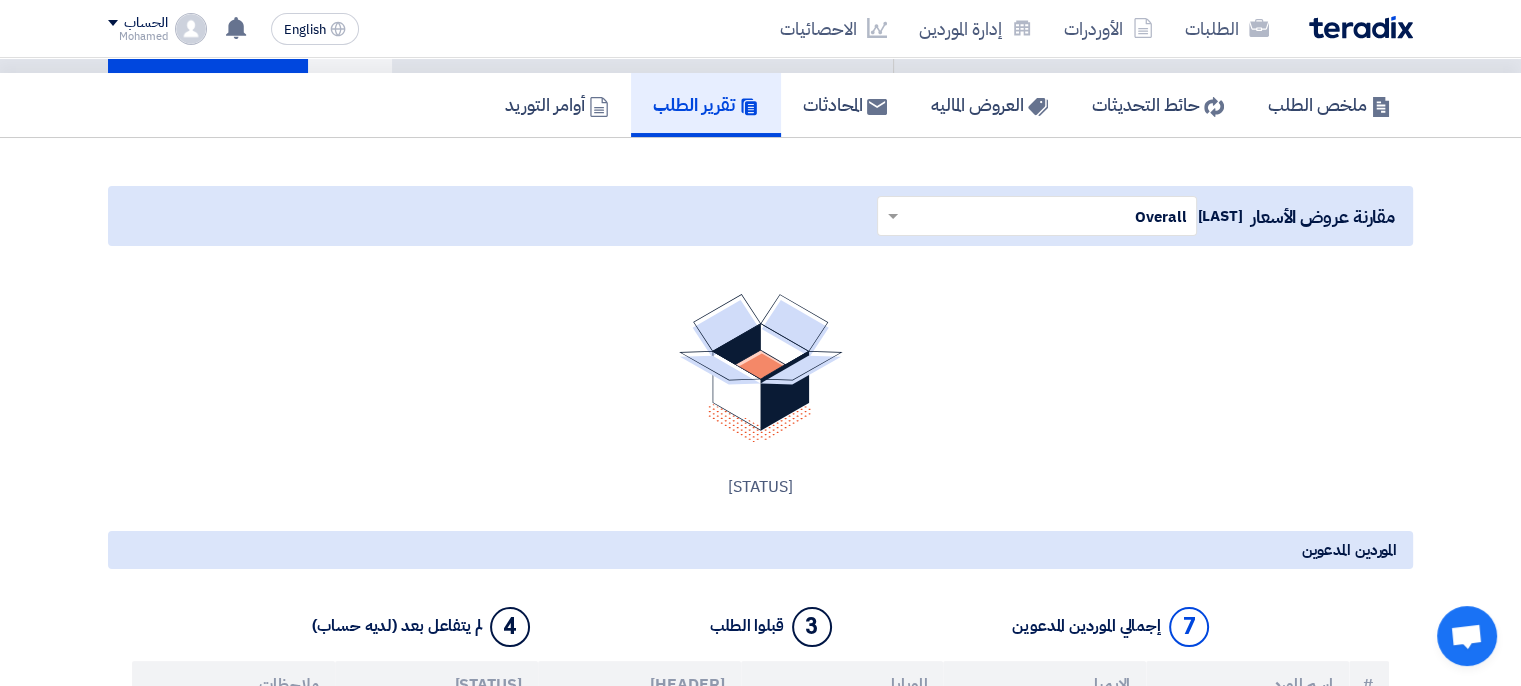 scroll, scrollTop: 0, scrollLeft: 0, axis: both 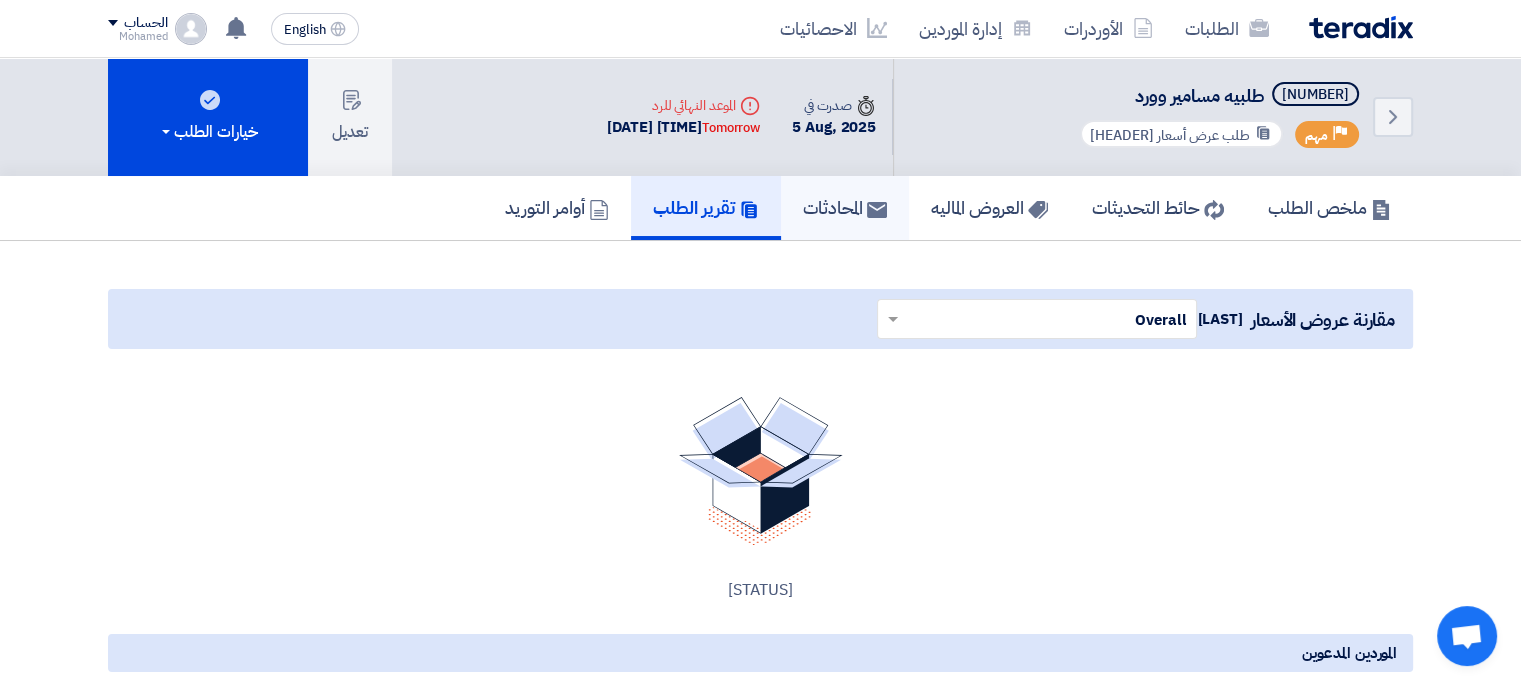 click on "المحادثات" 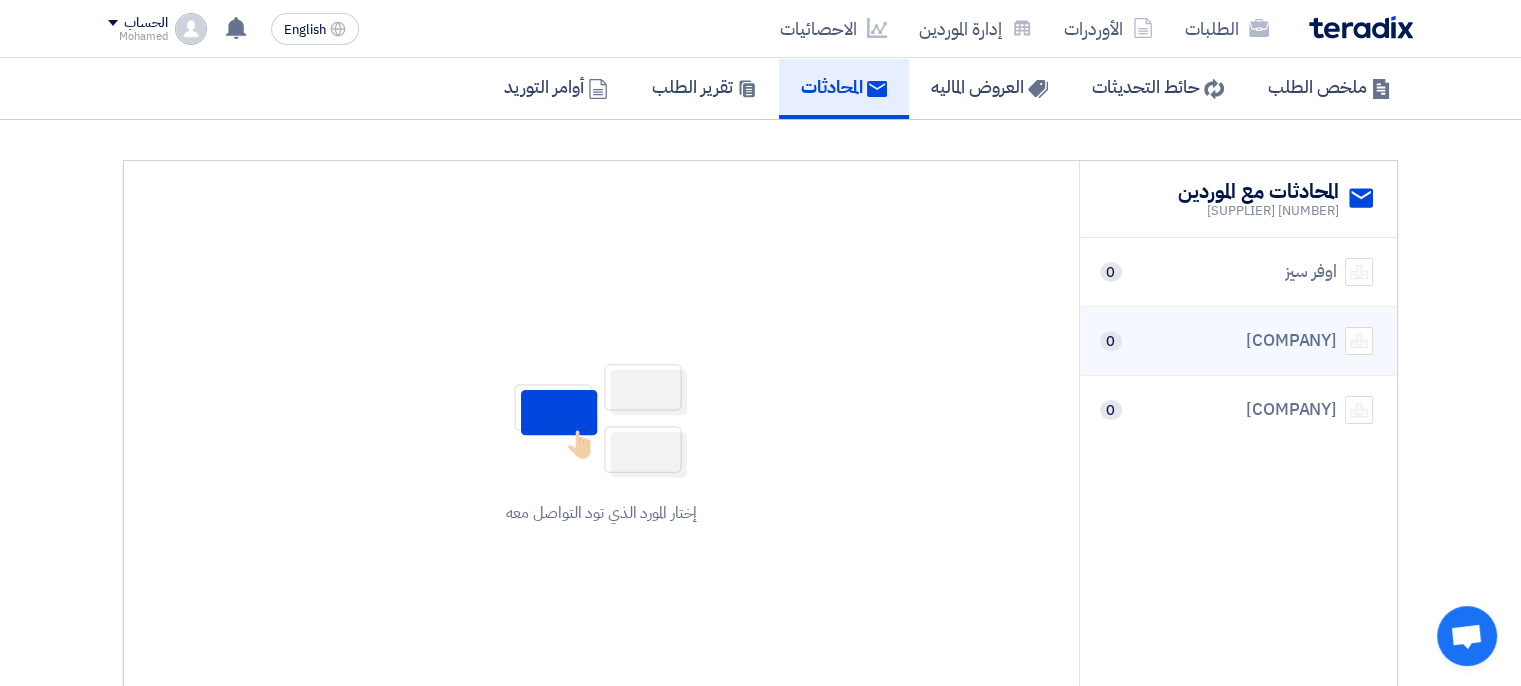 scroll, scrollTop: 0, scrollLeft: 0, axis: both 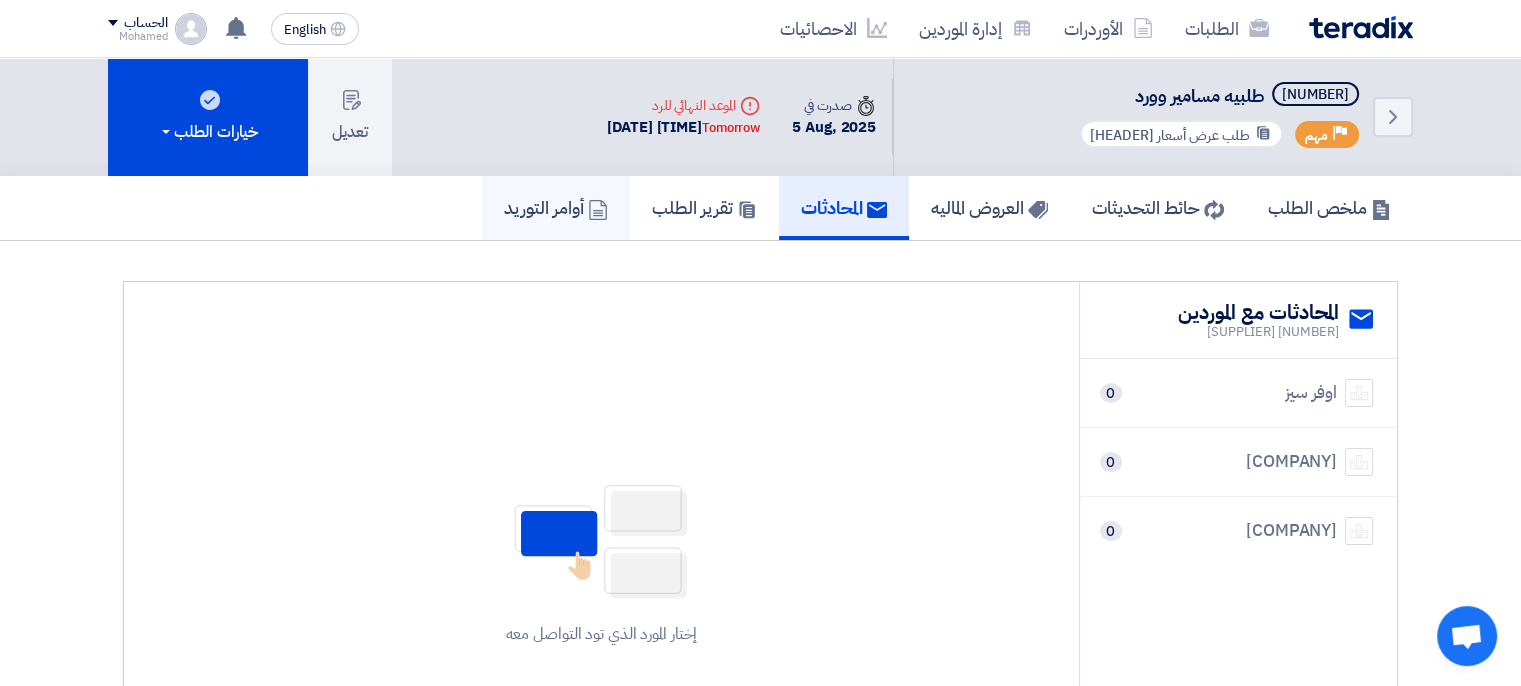 drag, startPoint x: 533, startPoint y: 203, endPoint x: 552, endPoint y: 201, distance: 19.104973 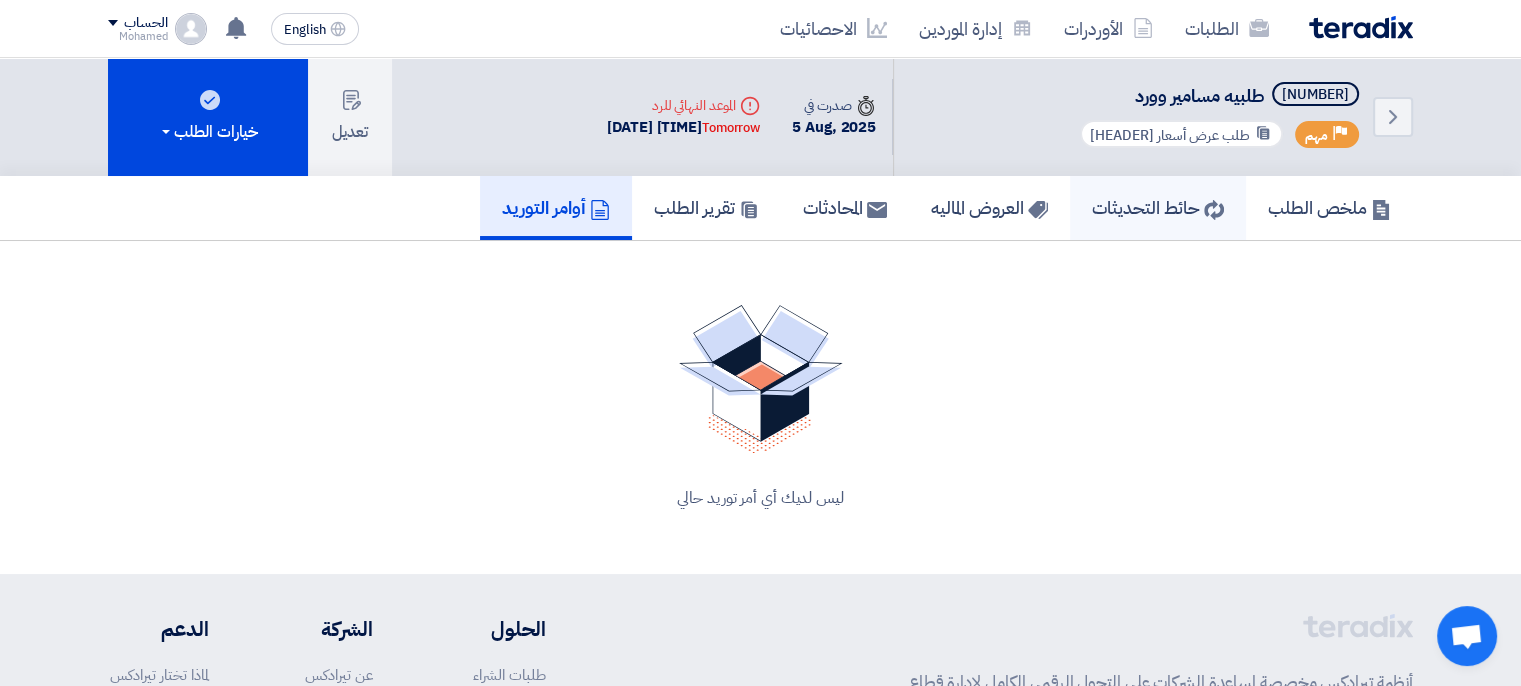 click on "حائط التحديثات" 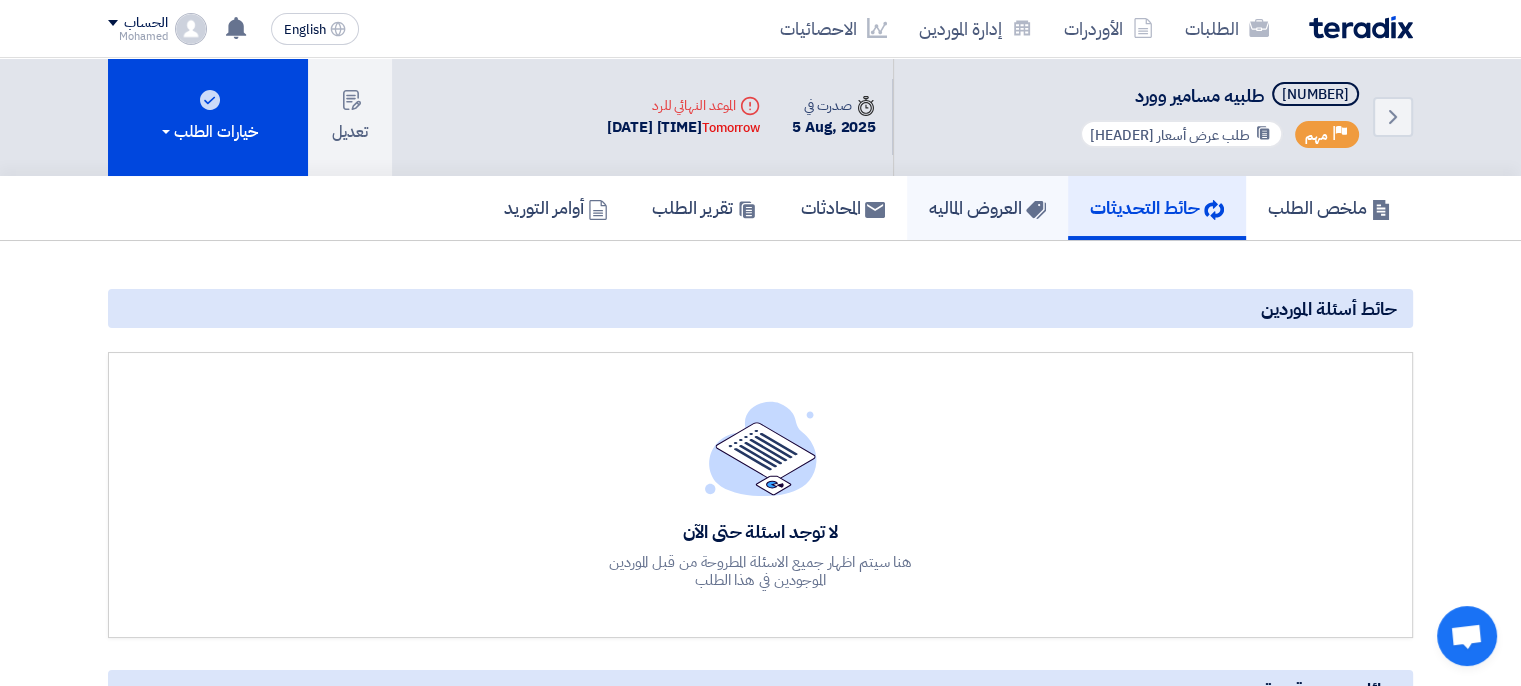 click on "العروض الماليه" 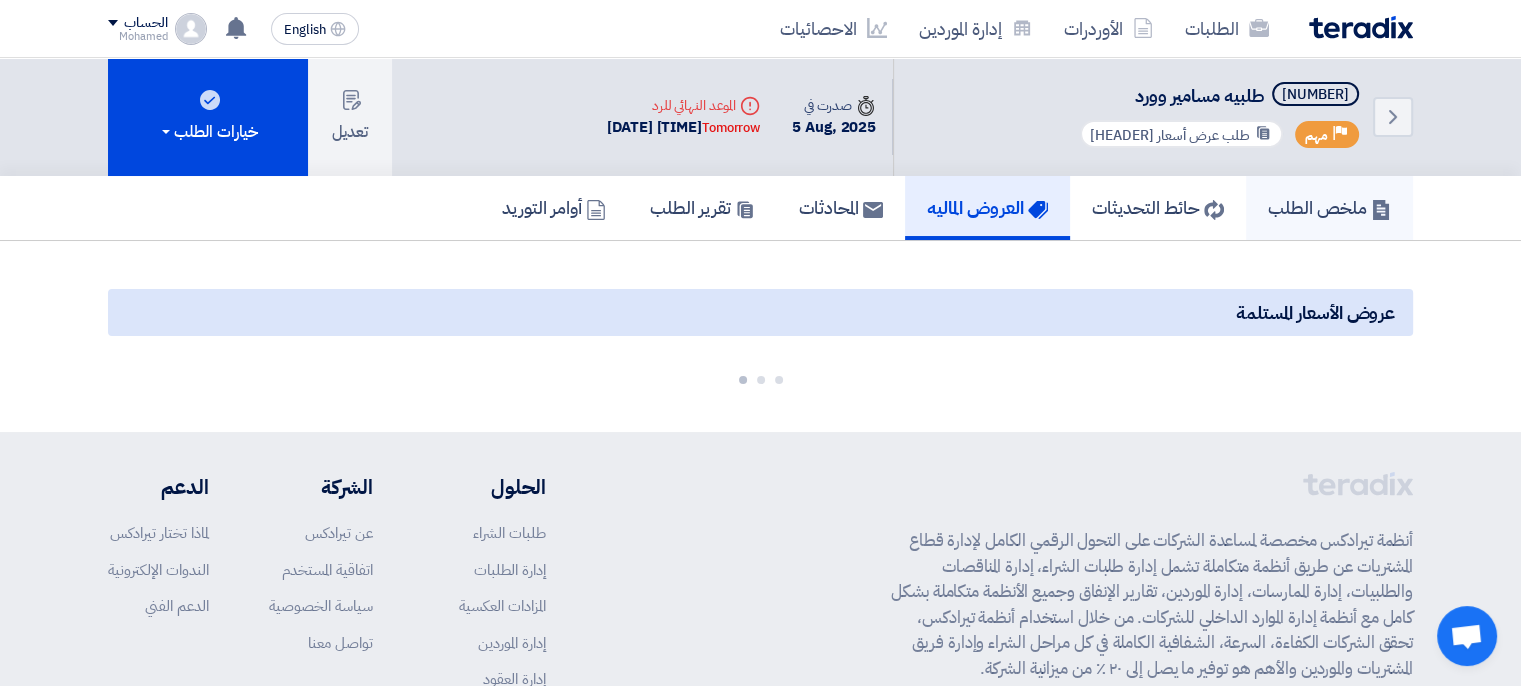 click on "ملخص الطلب" 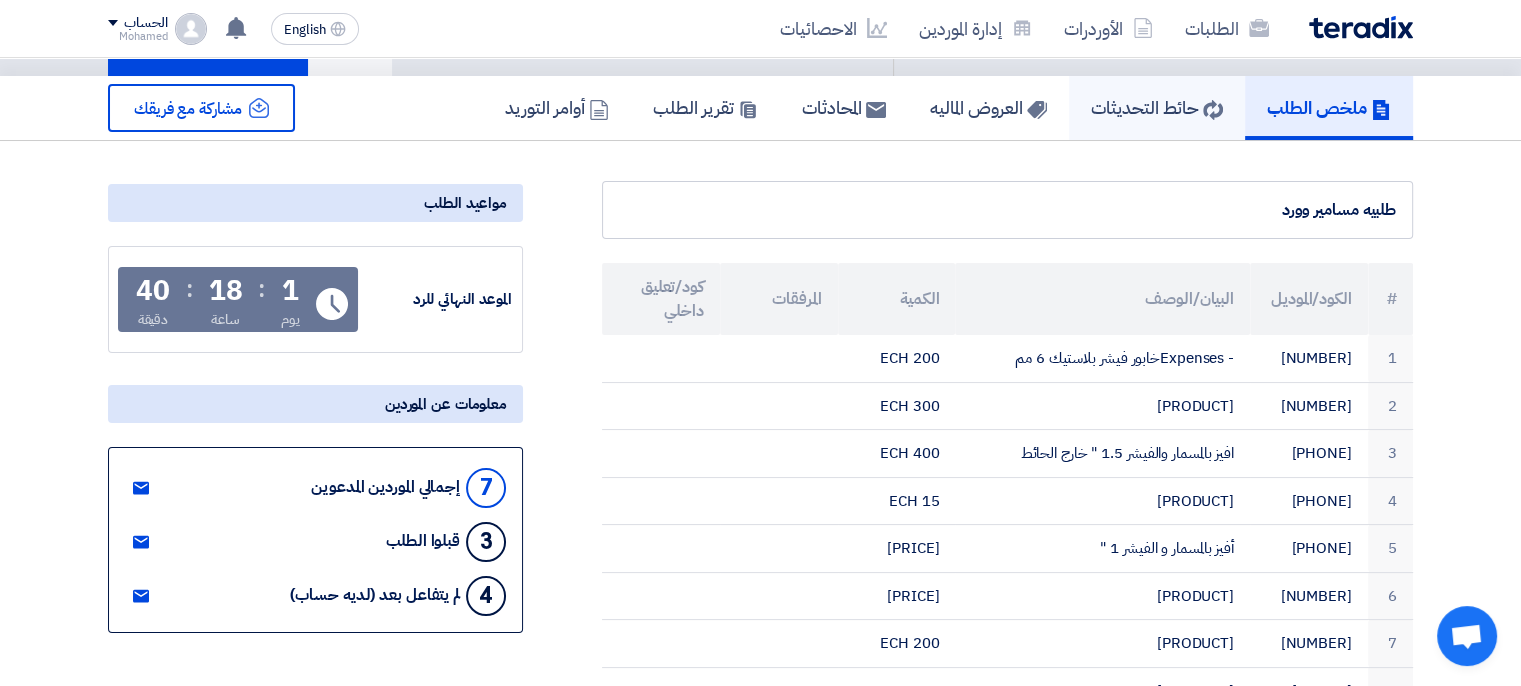 scroll, scrollTop: 0, scrollLeft: 0, axis: both 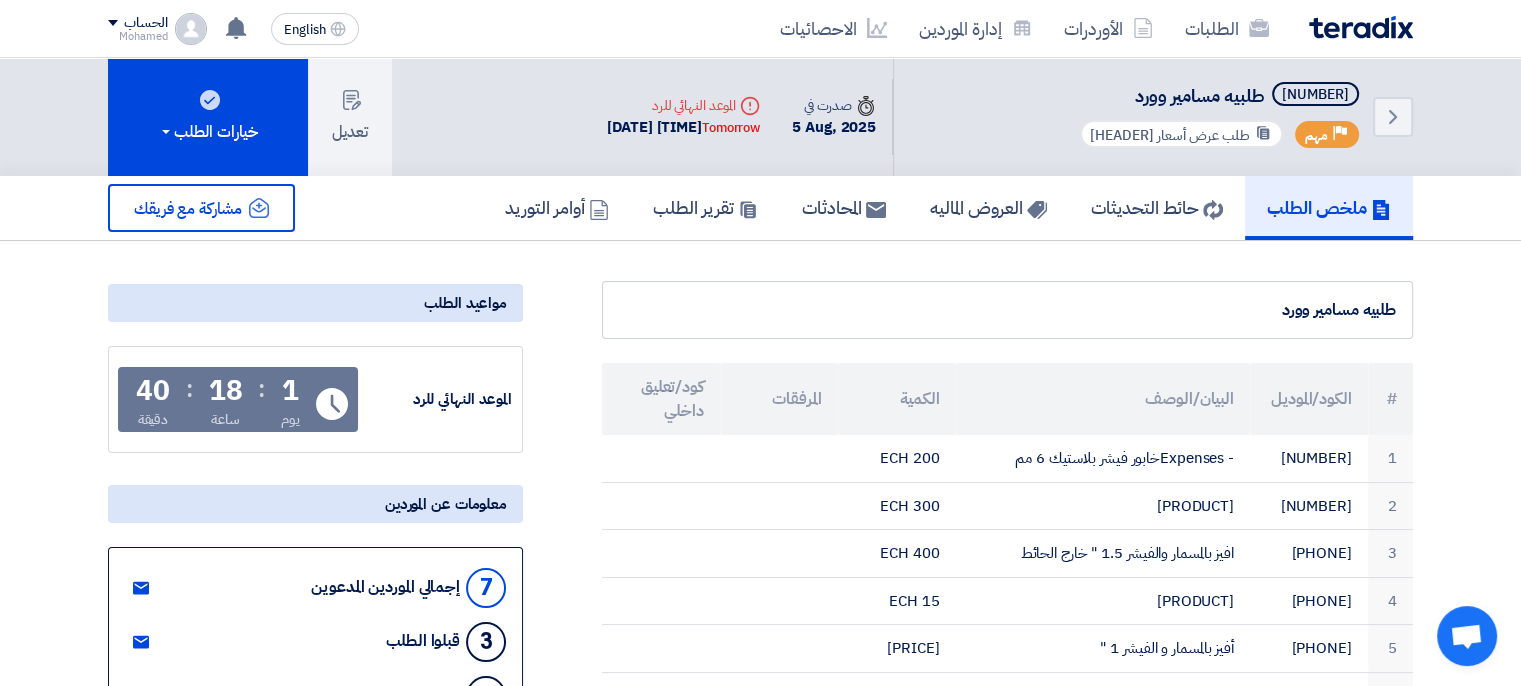 click 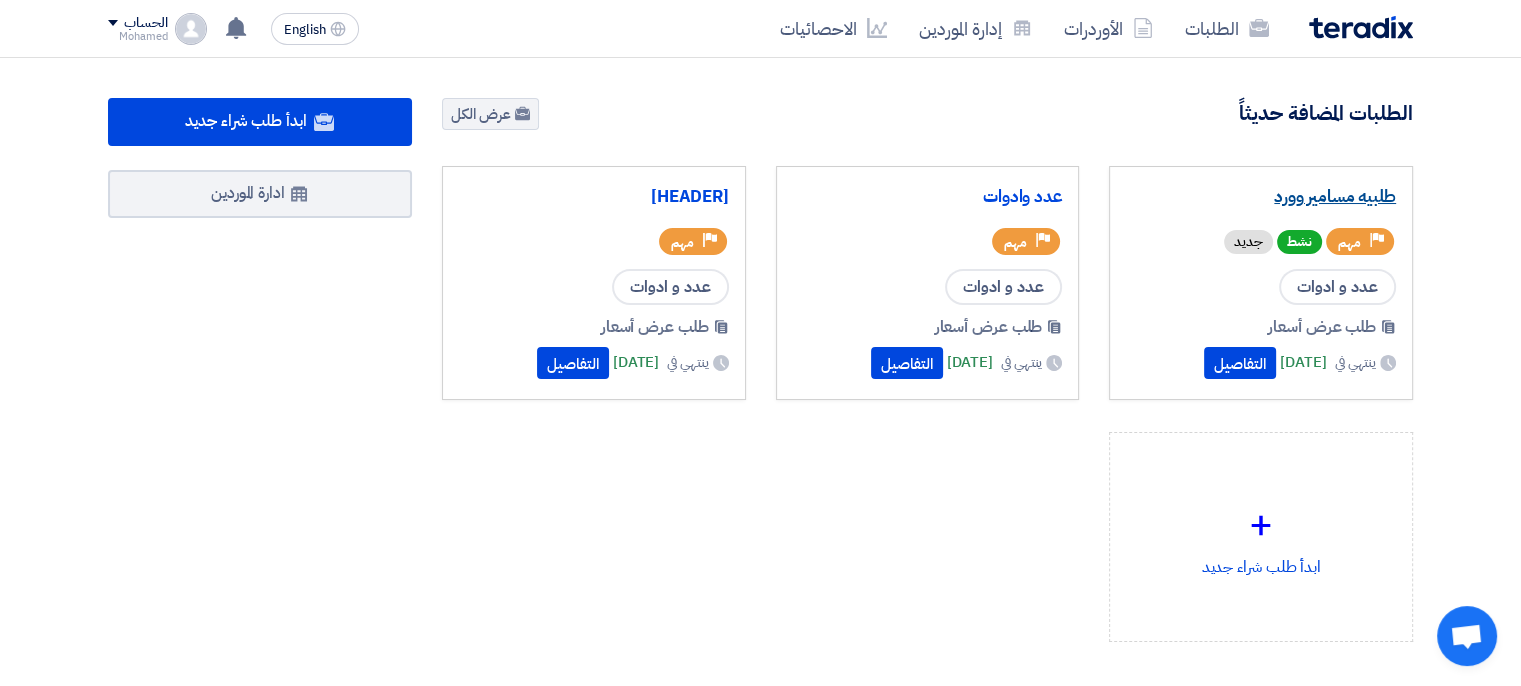 click on "طلبيه مسامير وورد" 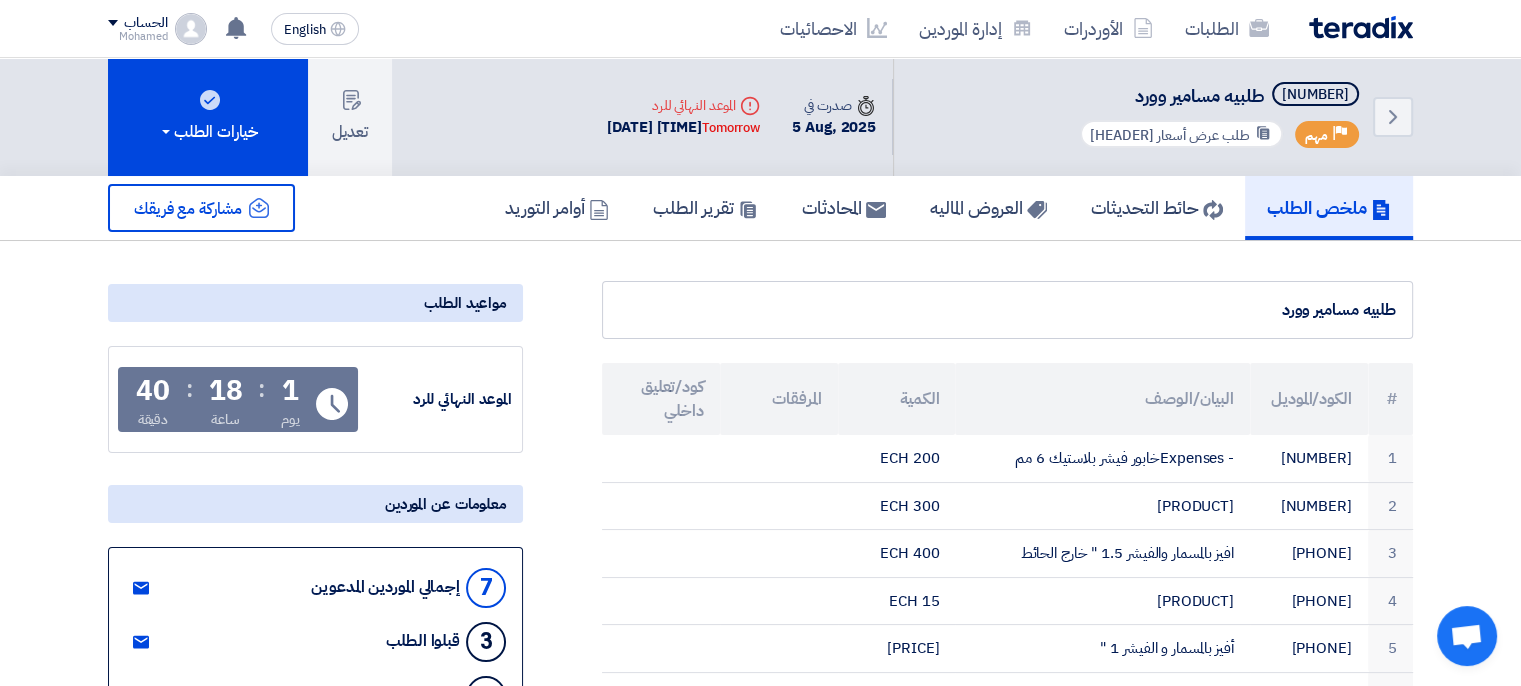 click on "Deadline" 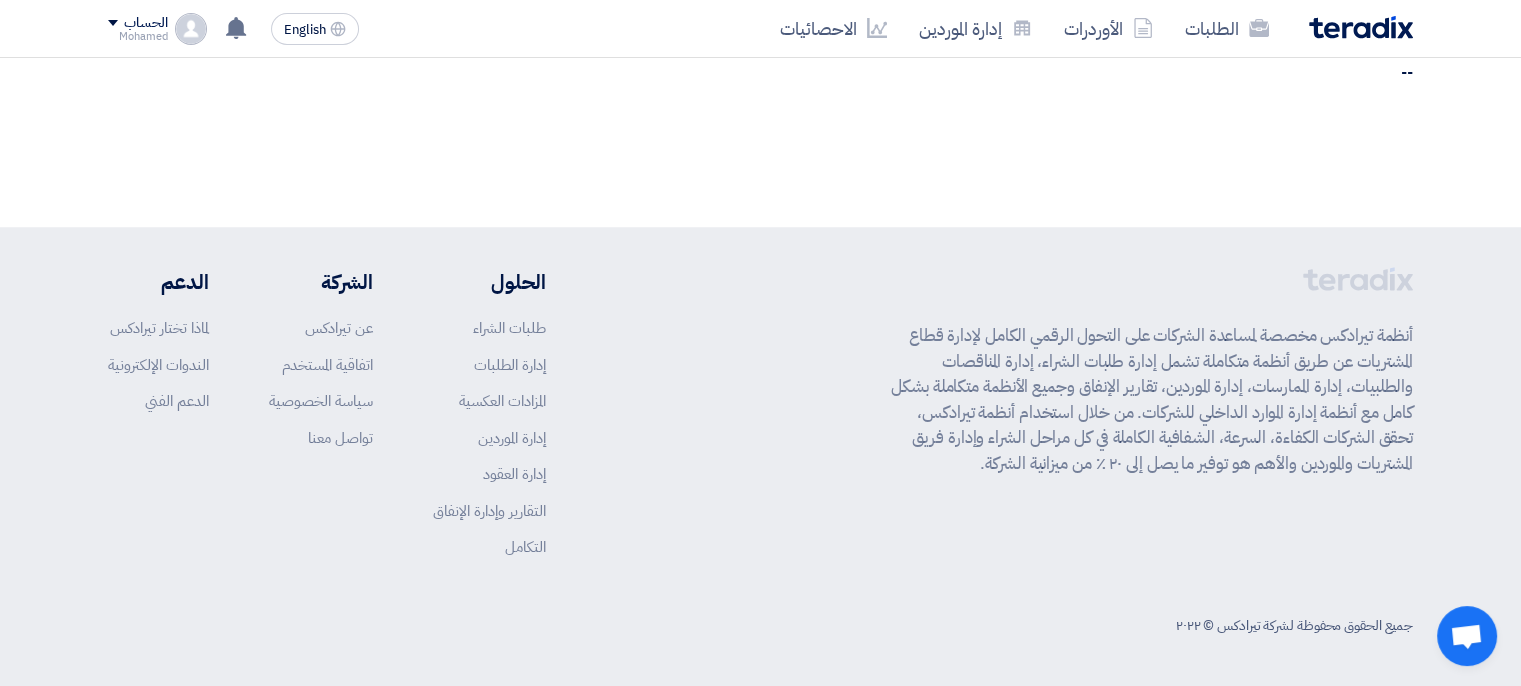 scroll, scrollTop: 11501, scrollLeft: 0, axis: vertical 